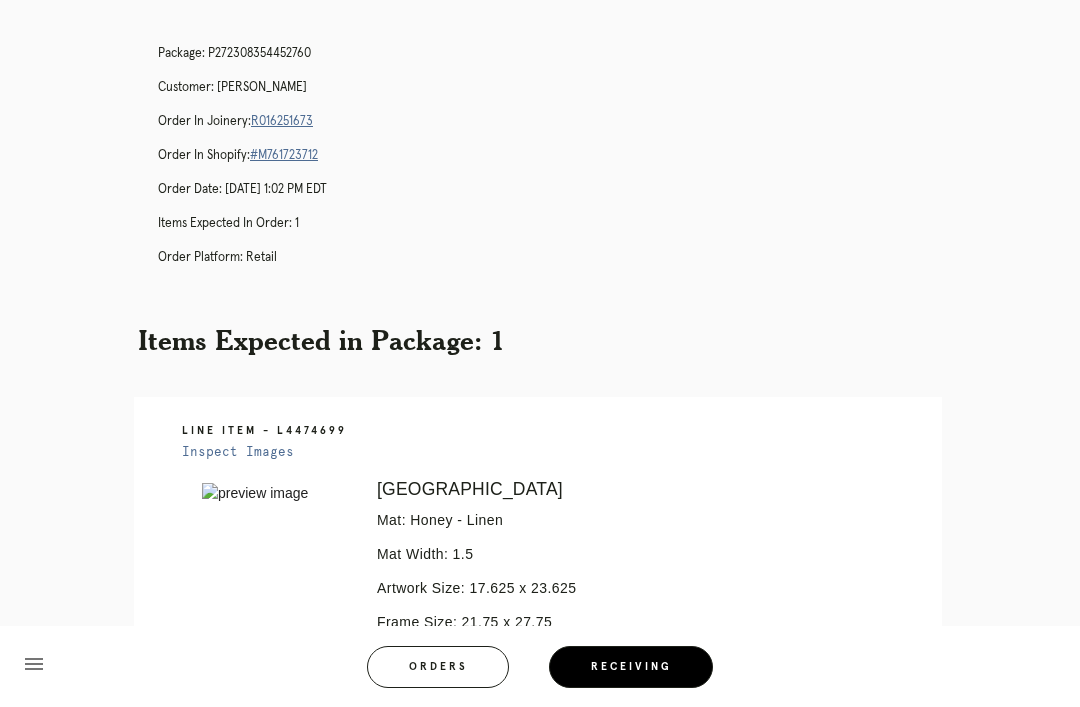 scroll, scrollTop: 88, scrollLeft: 0, axis: vertical 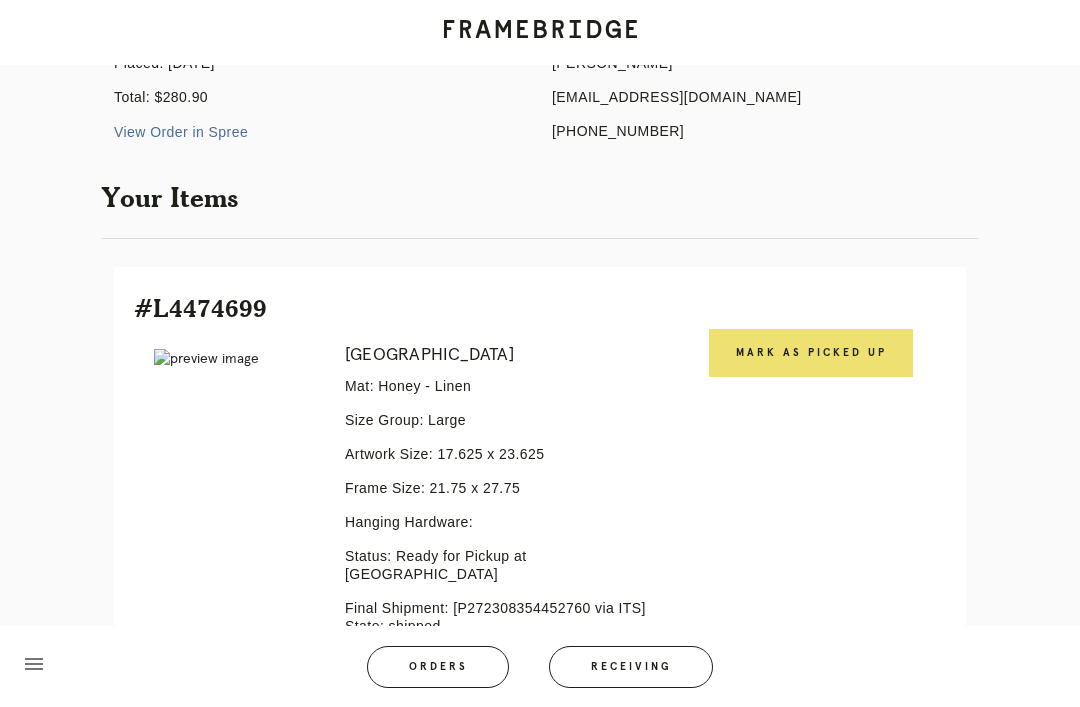 click on "Mark as Picked Up" at bounding box center [811, 353] 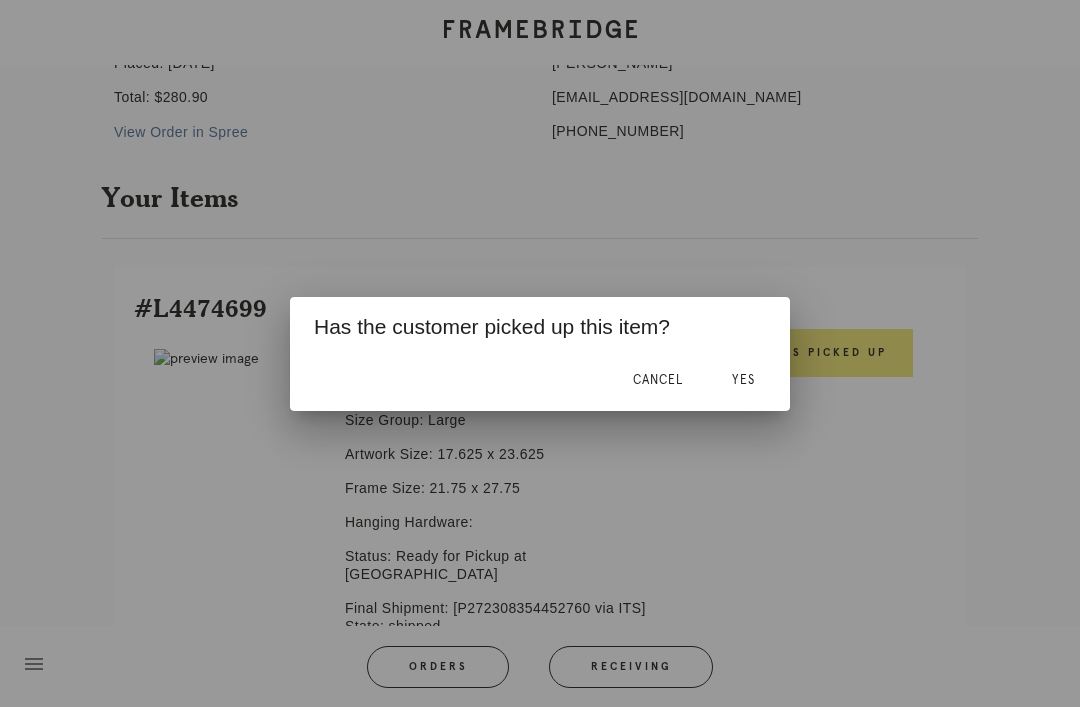 click on "Yes" at bounding box center [743, 381] 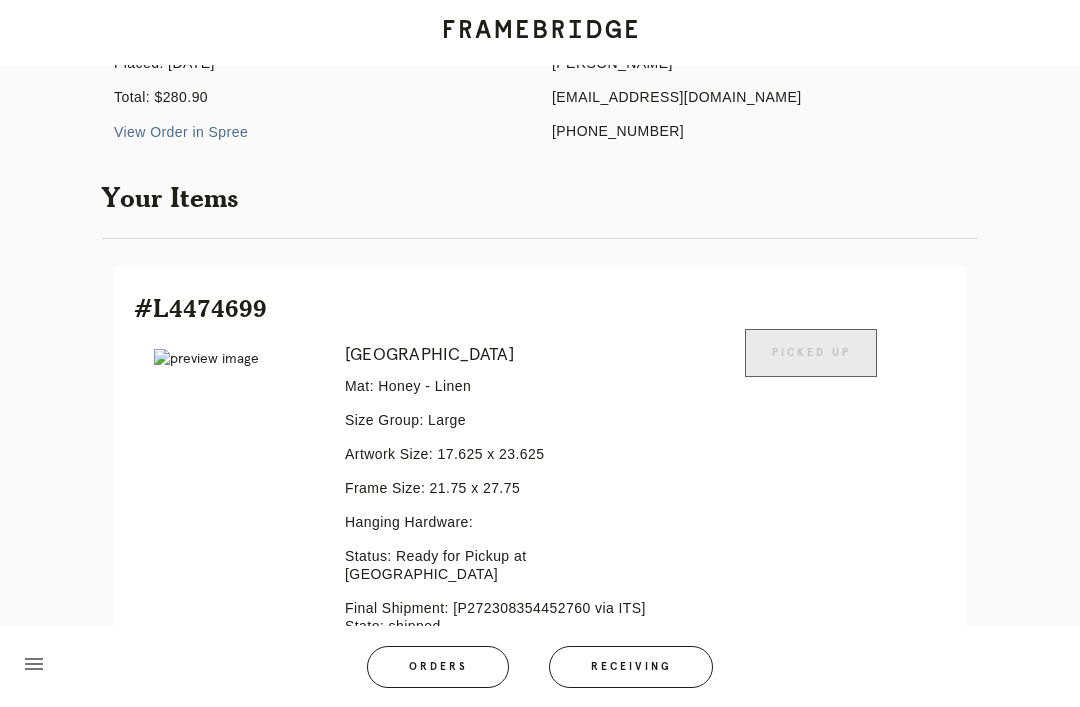 click on "Receiving" at bounding box center (631, 667) 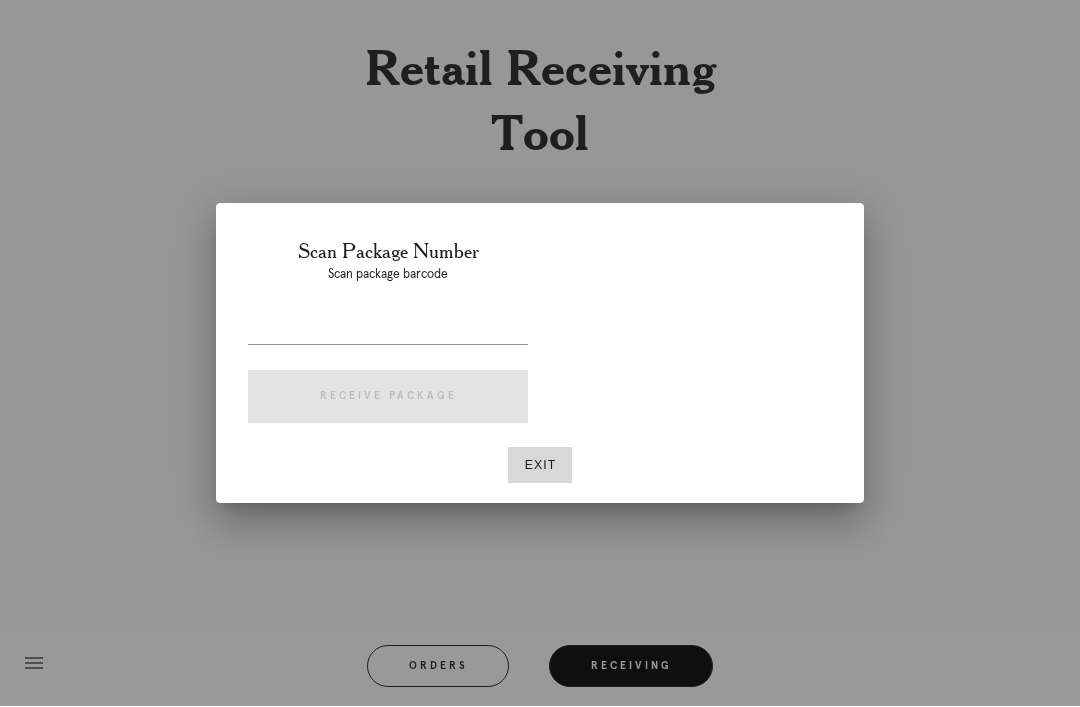 scroll, scrollTop: 64, scrollLeft: 0, axis: vertical 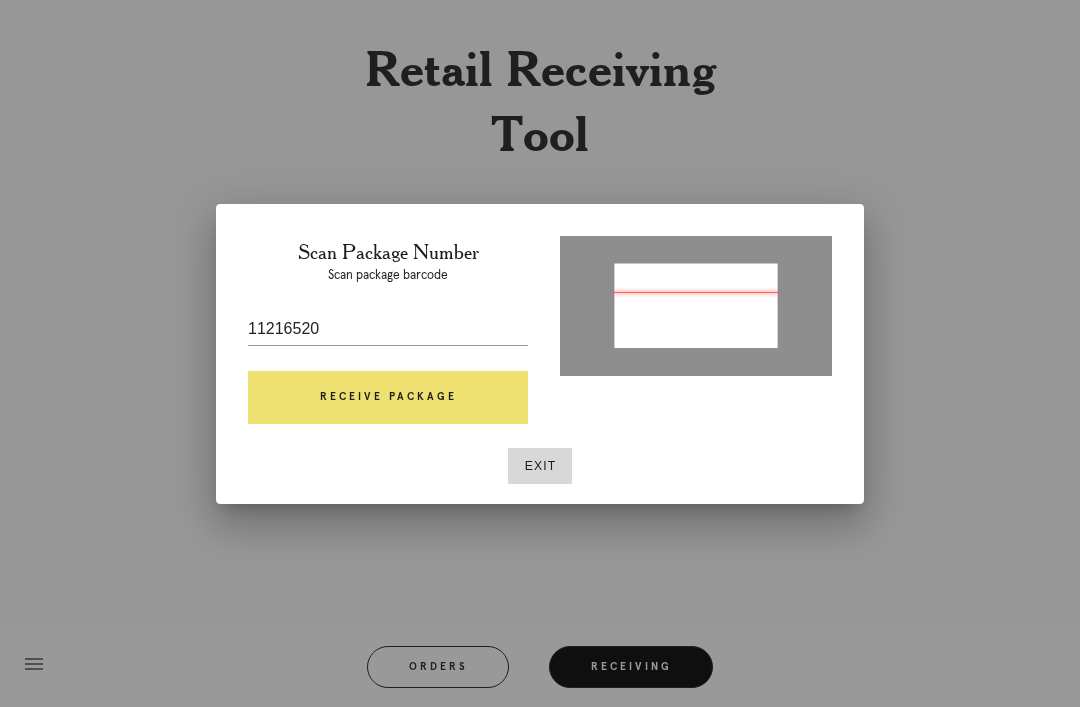 type on "P906892906827812" 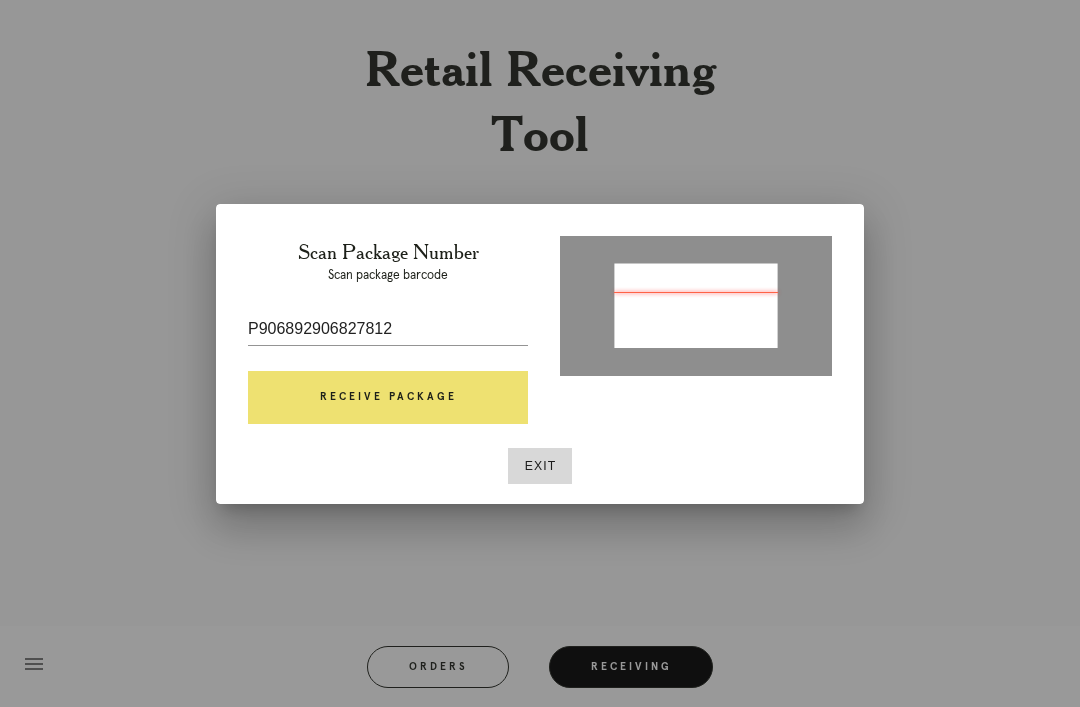 click on "Receive Package" at bounding box center [388, 398] 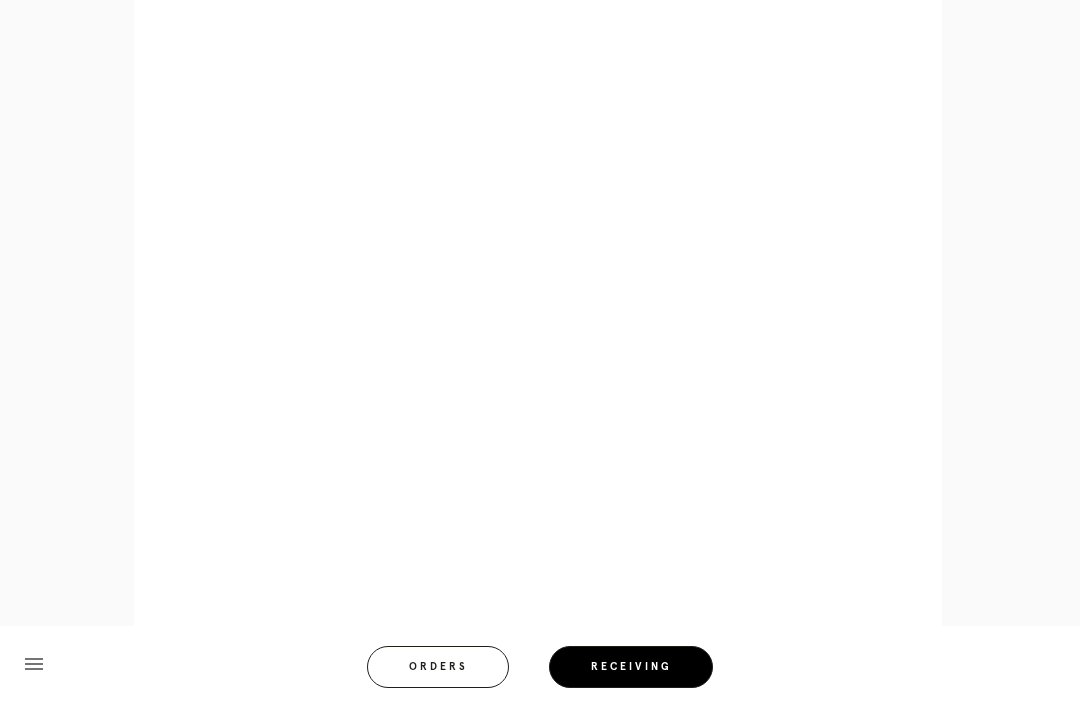 scroll, scrollTop: 1064, scrollLeft: 0, axis: vertical 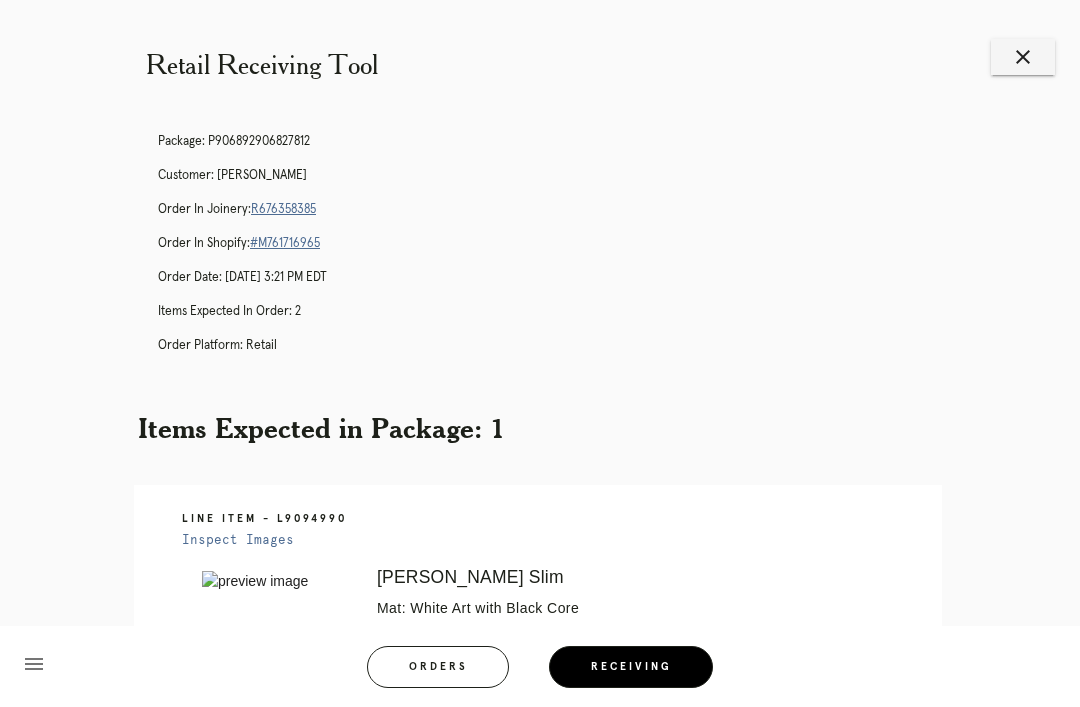 click on "close" at bounding box center [1023, 57] 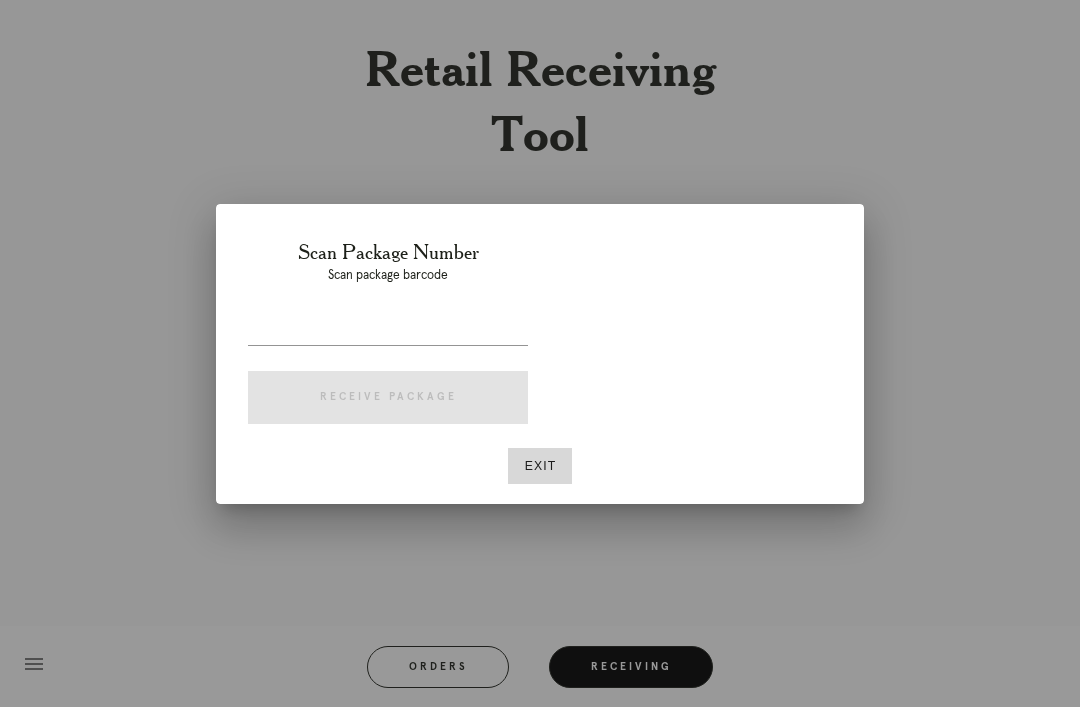 scroll, scrollTop: 0, scrollLeft: 0, axis: both 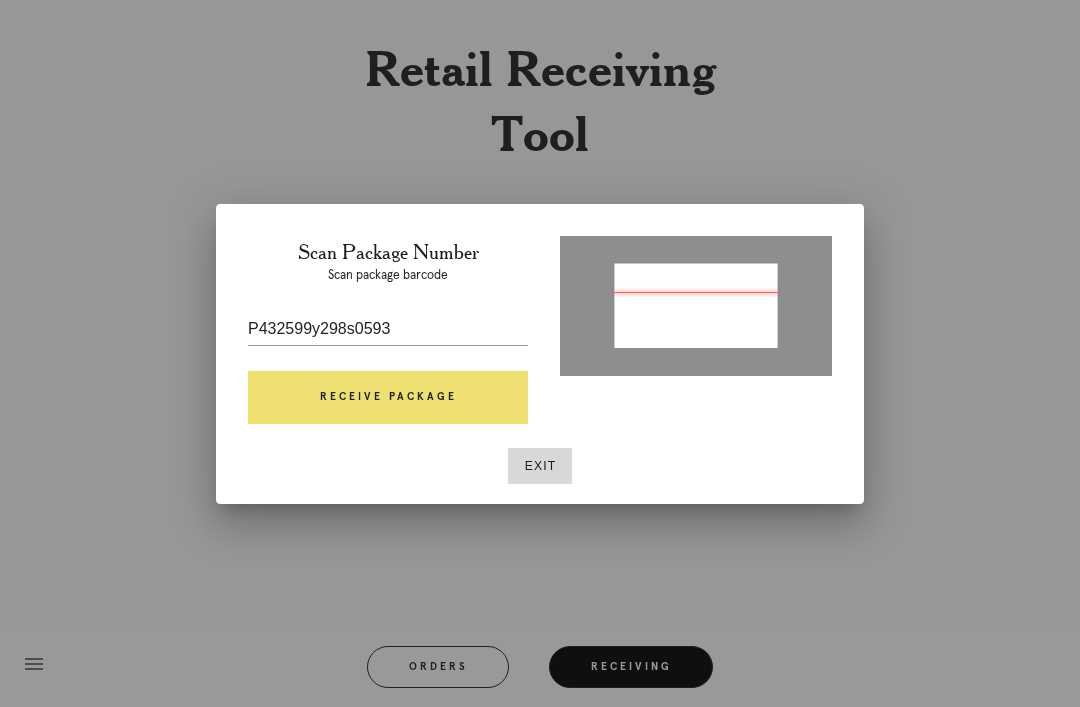 type on "P432699429810593" 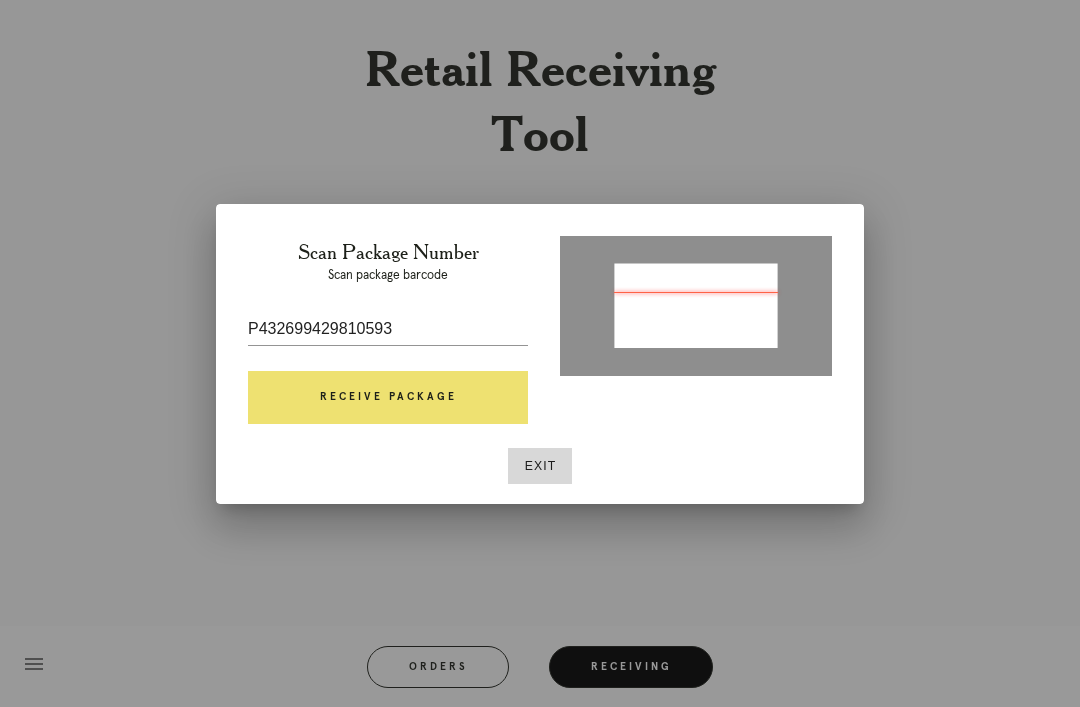 click on "Receive Package" at bounding box center [388, 398] 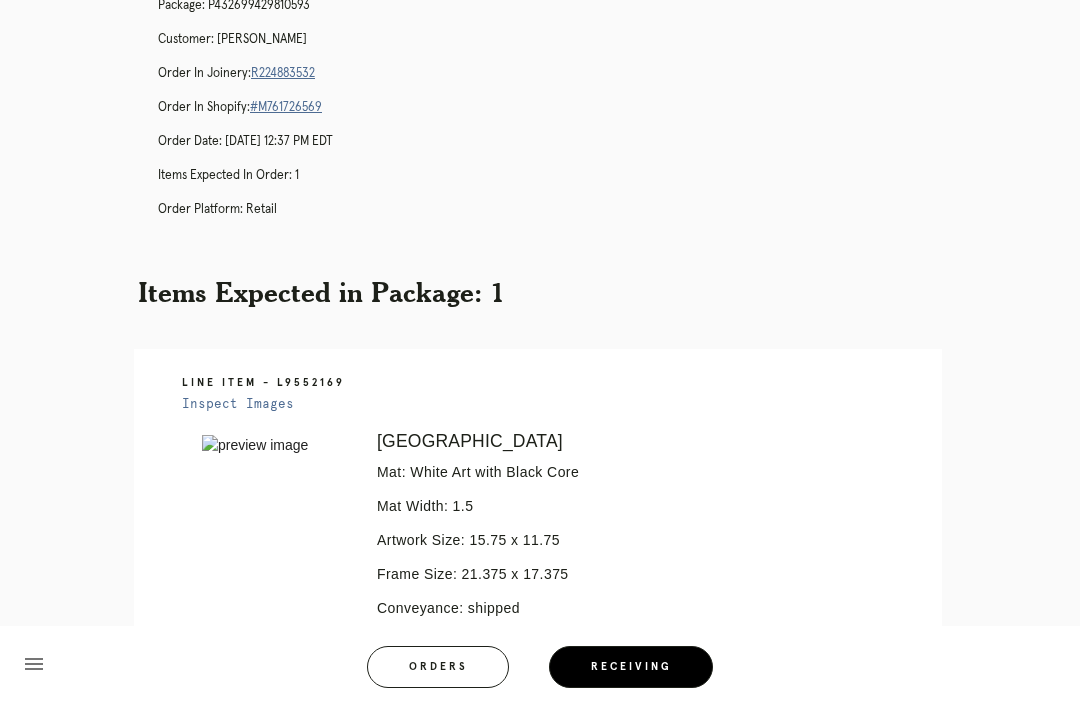 scroll, scrollTop: 123, scrollLeft: 0, axis: vertical 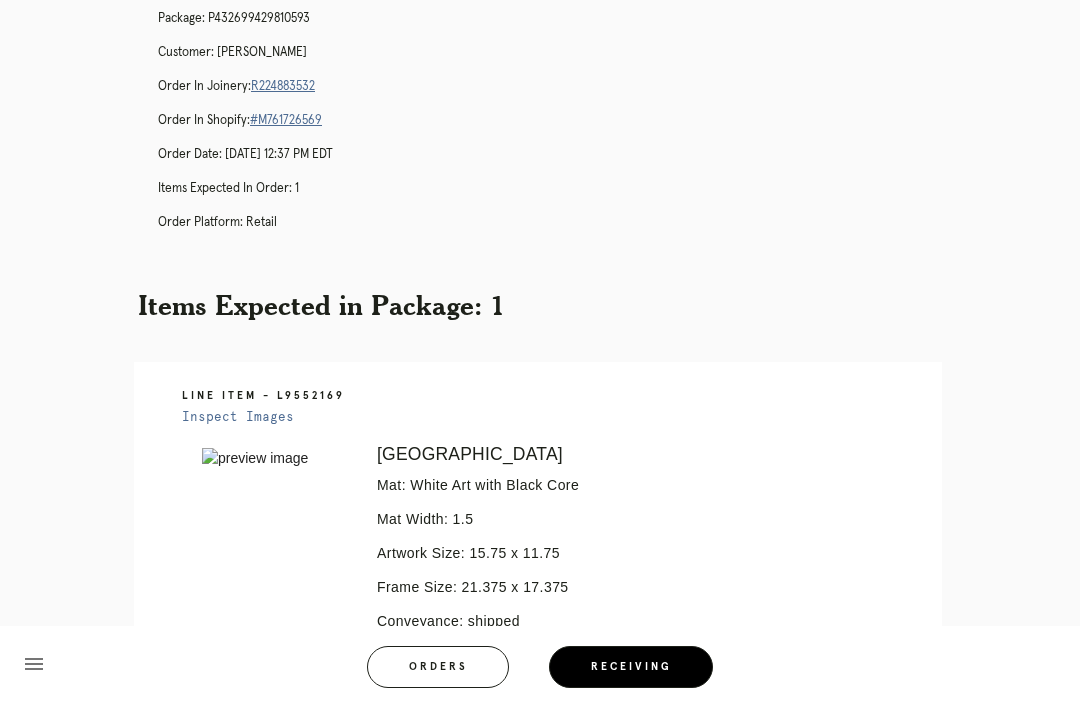 click on "R224883532" at bounding box center (283, 86) 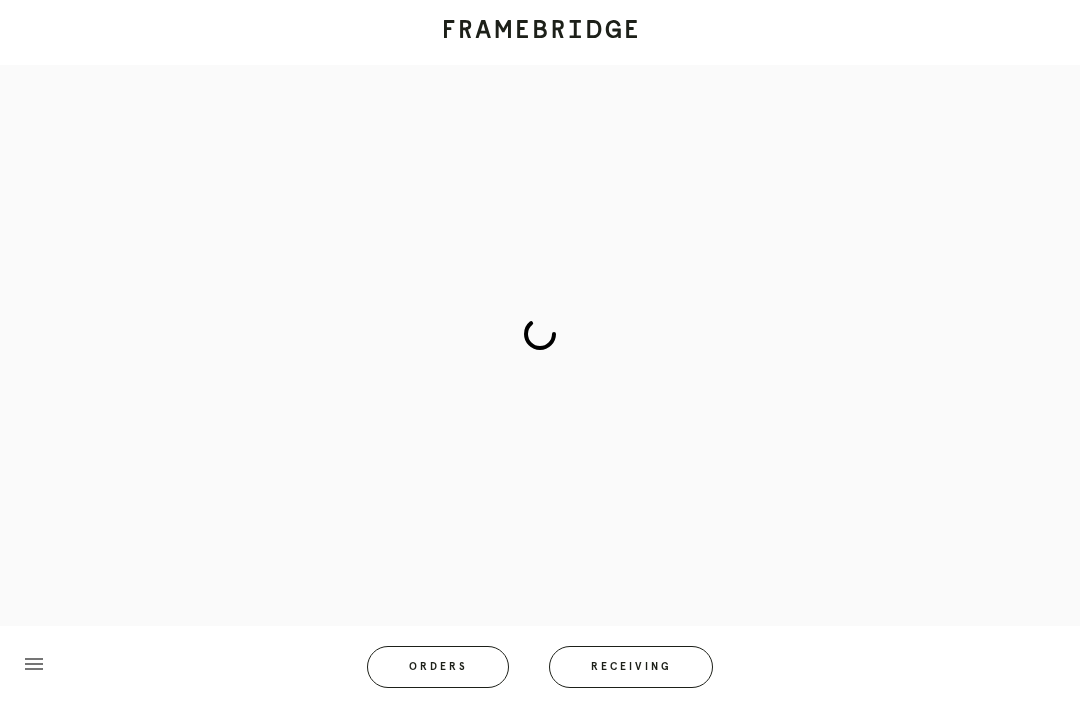 scroll, scrollTop: 0, scrollLeft: 0, axis: both 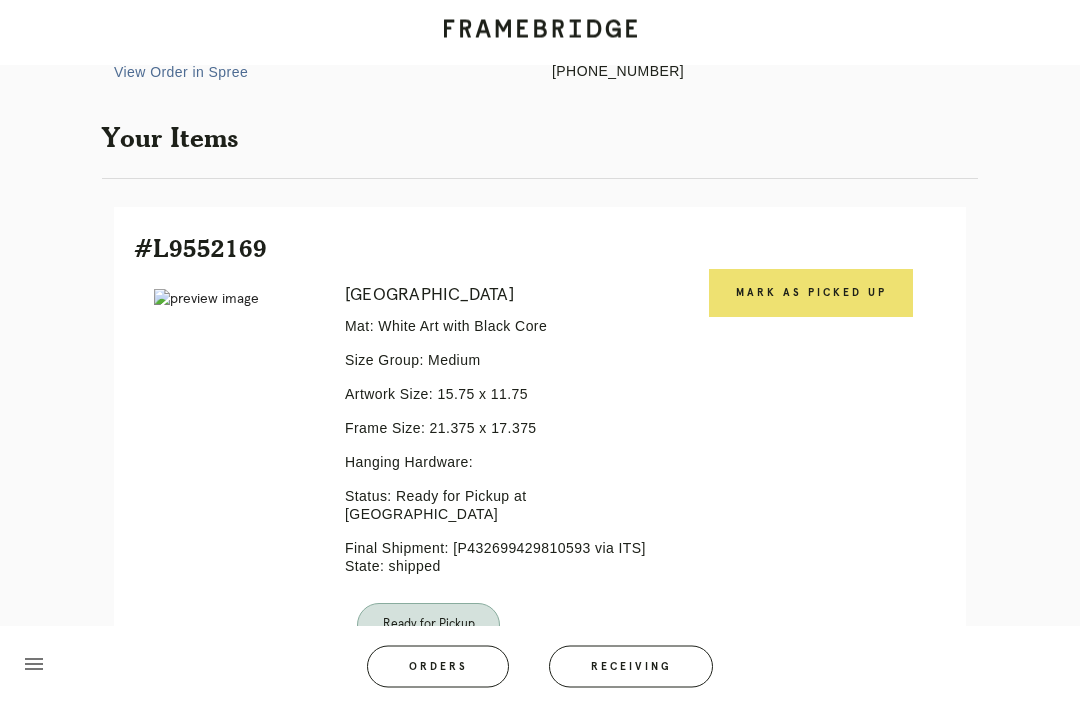 click on "Mark as Picked Up" at bounding box center [811, 294] 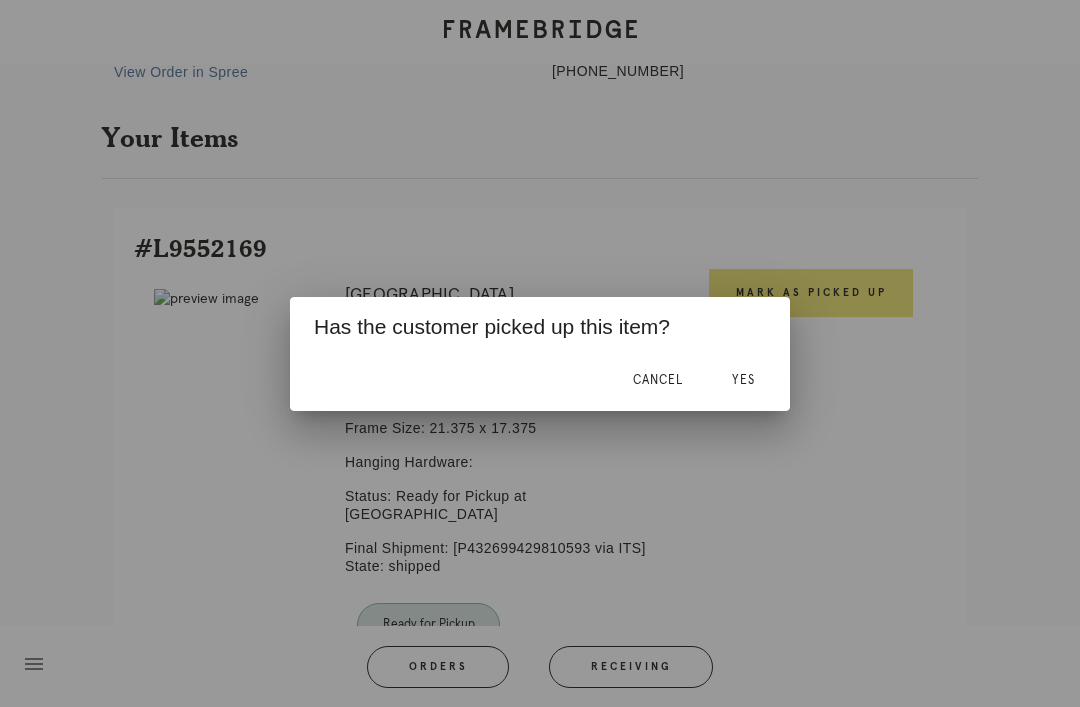 click on "Yes" at bounding box center [743, 381] 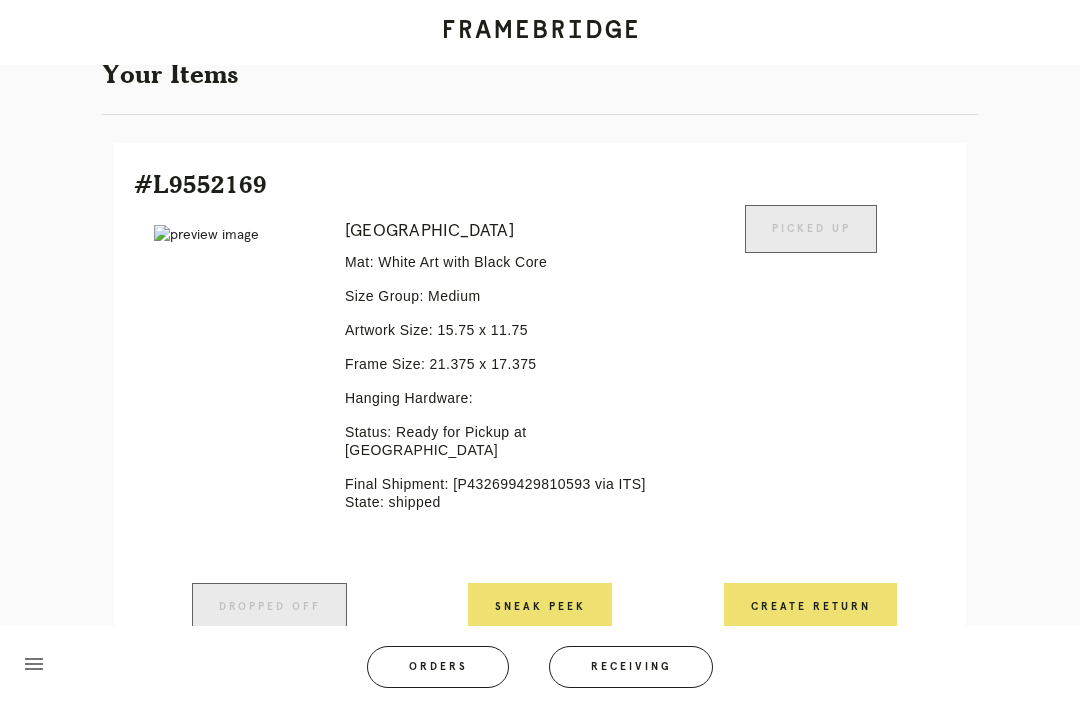 click on "Receiving" at bounding box center (631, 667) 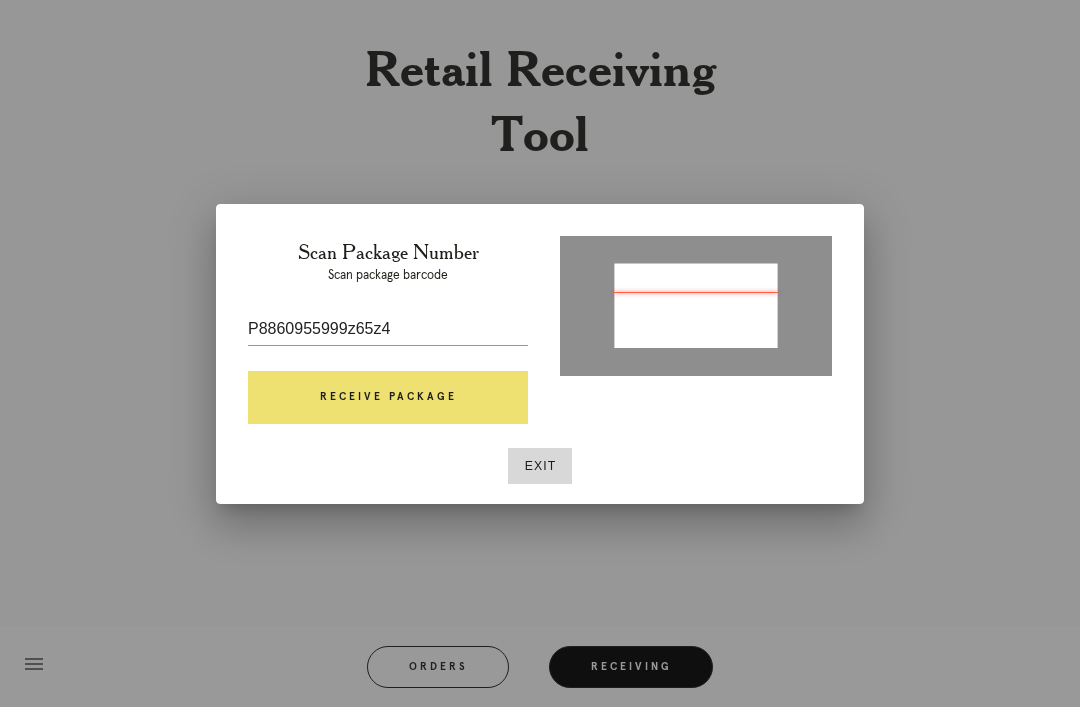 type on "P986095599926514" 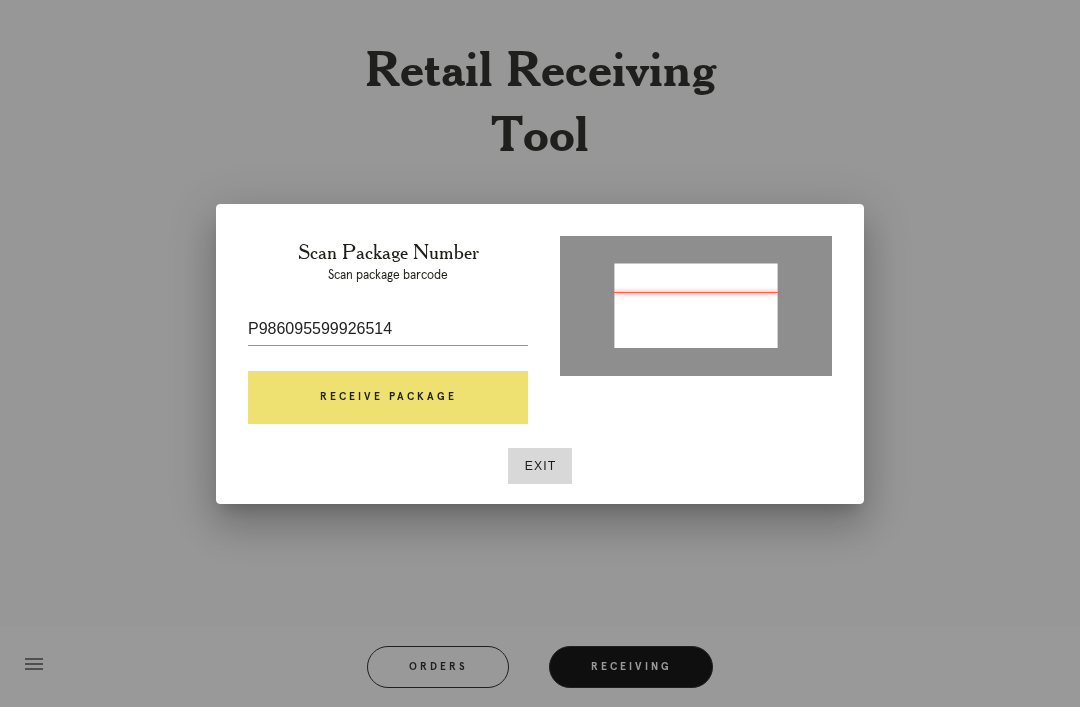 click on "Receive Package" at bounding box center [388, 398] 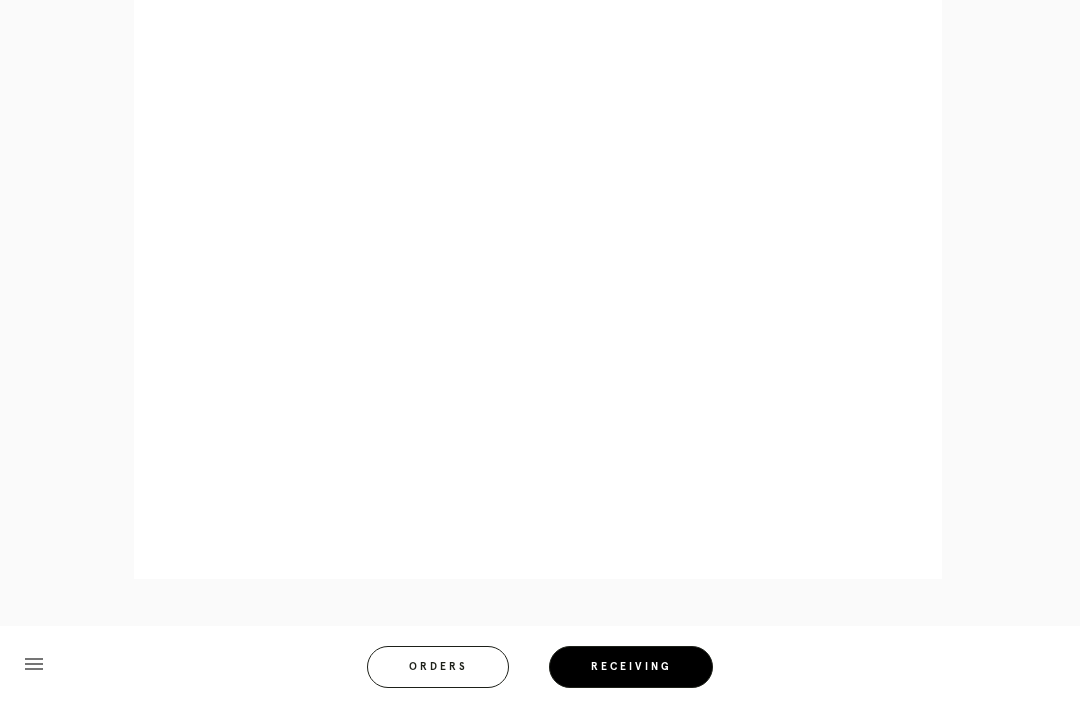scroll, scrollTop: 928, scrollLeft: 0, axis: vertical 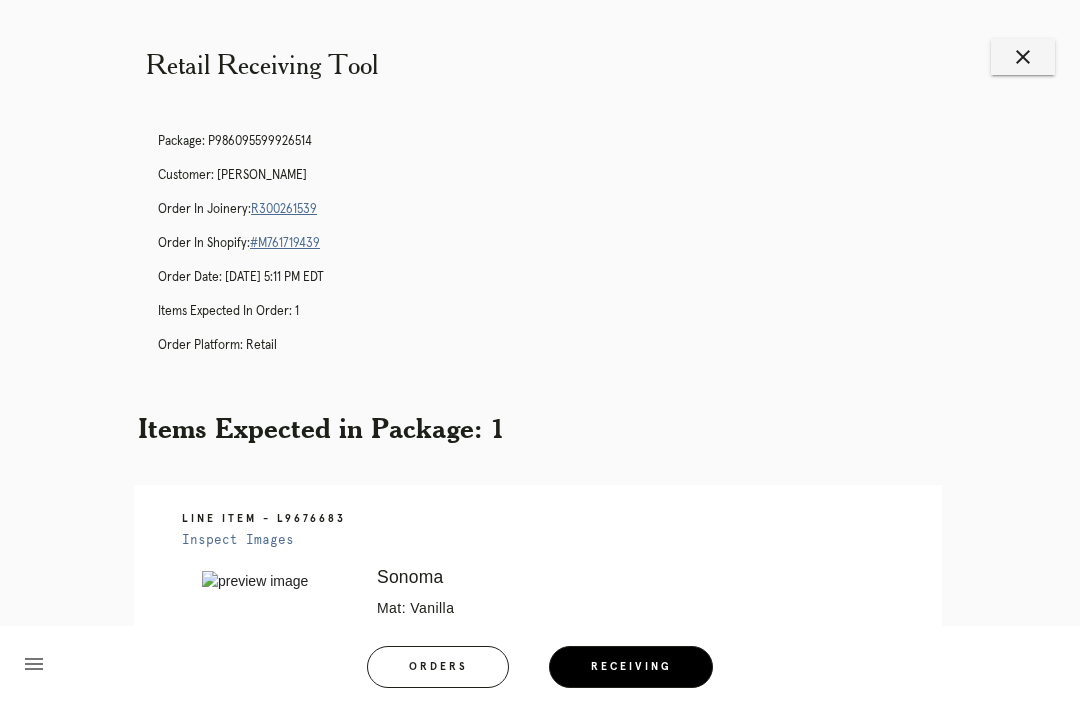 click on "close" at bounding box center (1023, 57) 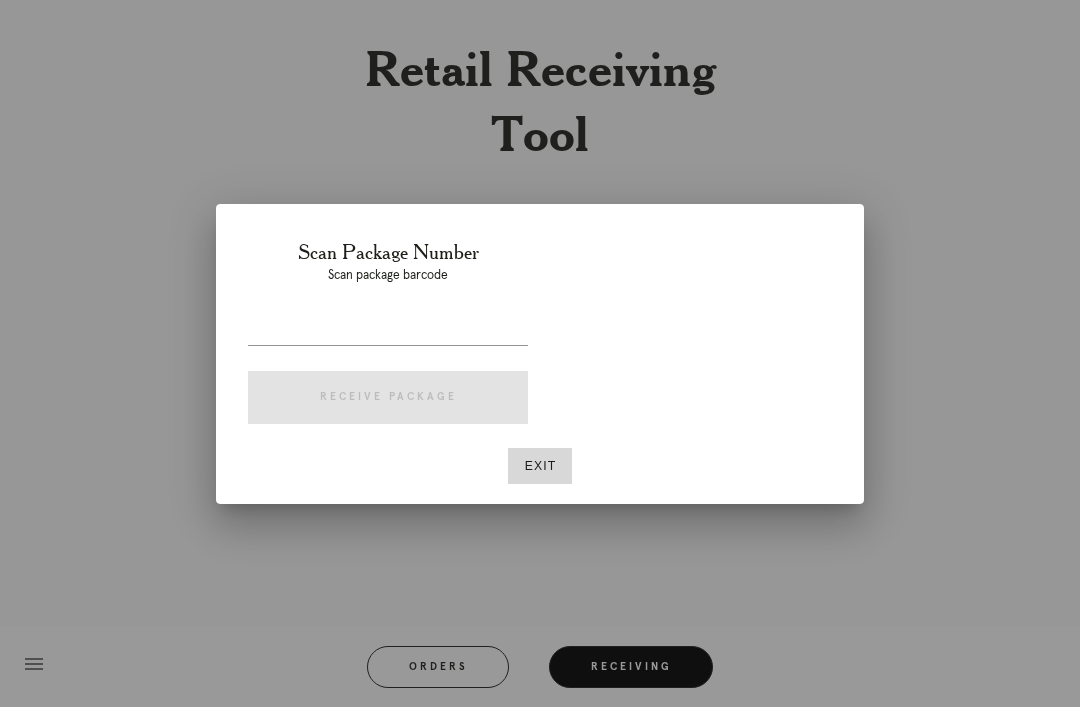 scroll, scrollTop: 0, scrollLeft: 0, axis: both 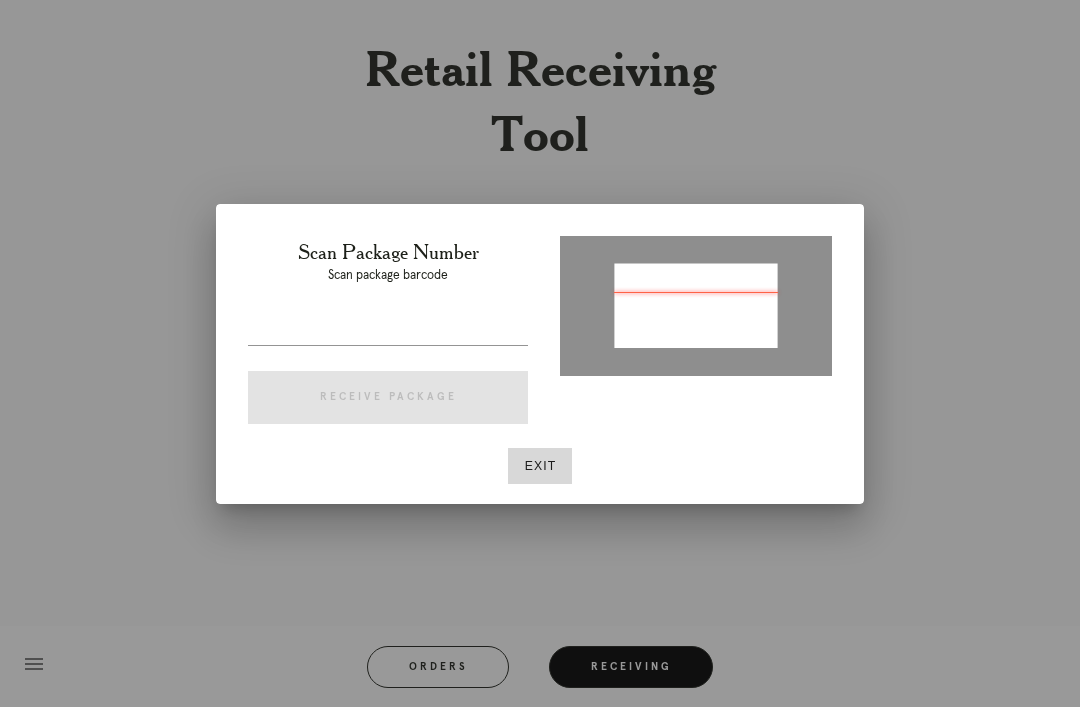 type on "P484327813904828" 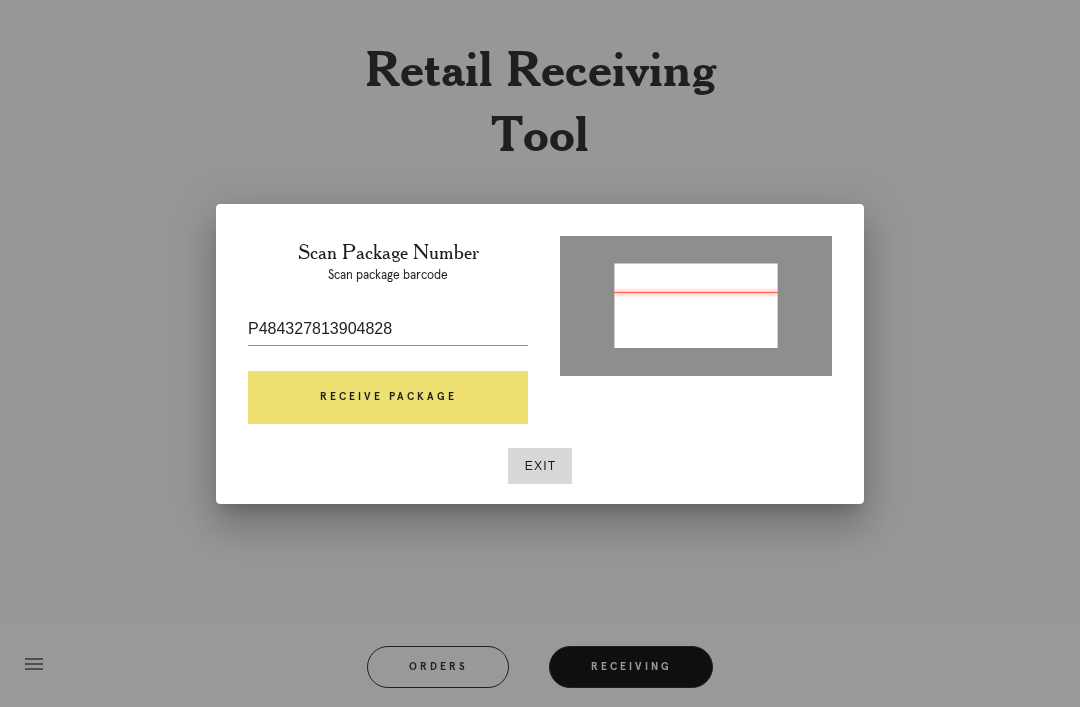 click on "Receive Package" at bounding box center (388, 398) 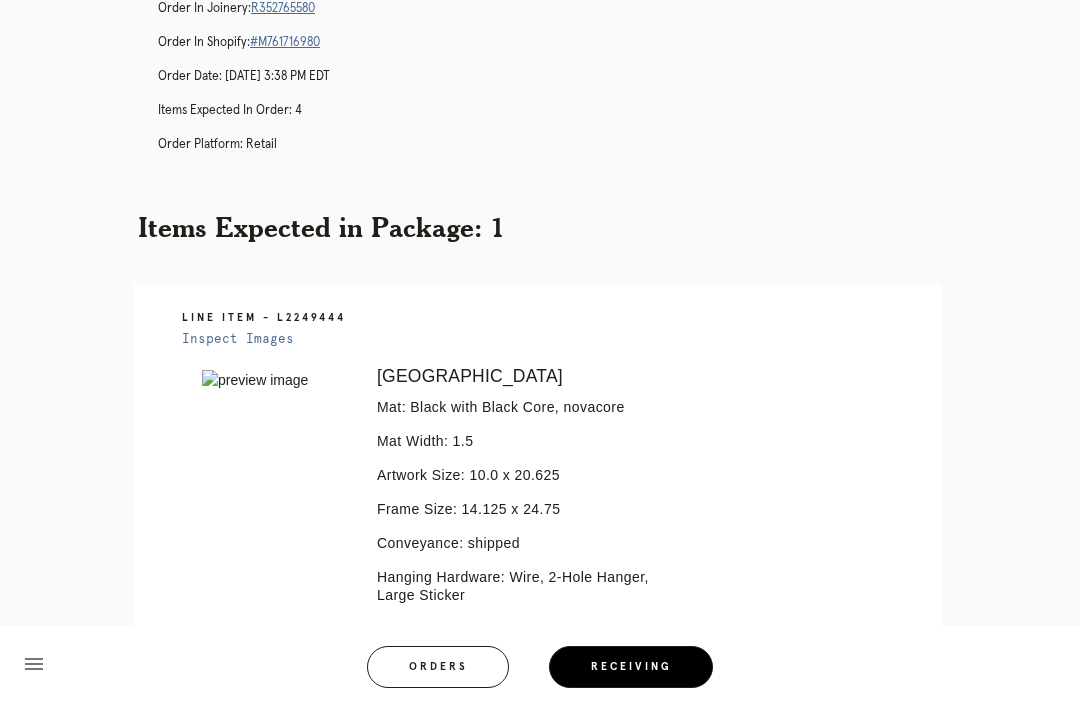 scroll, scrollTop: 0, scrollLeft: 0, axis: both 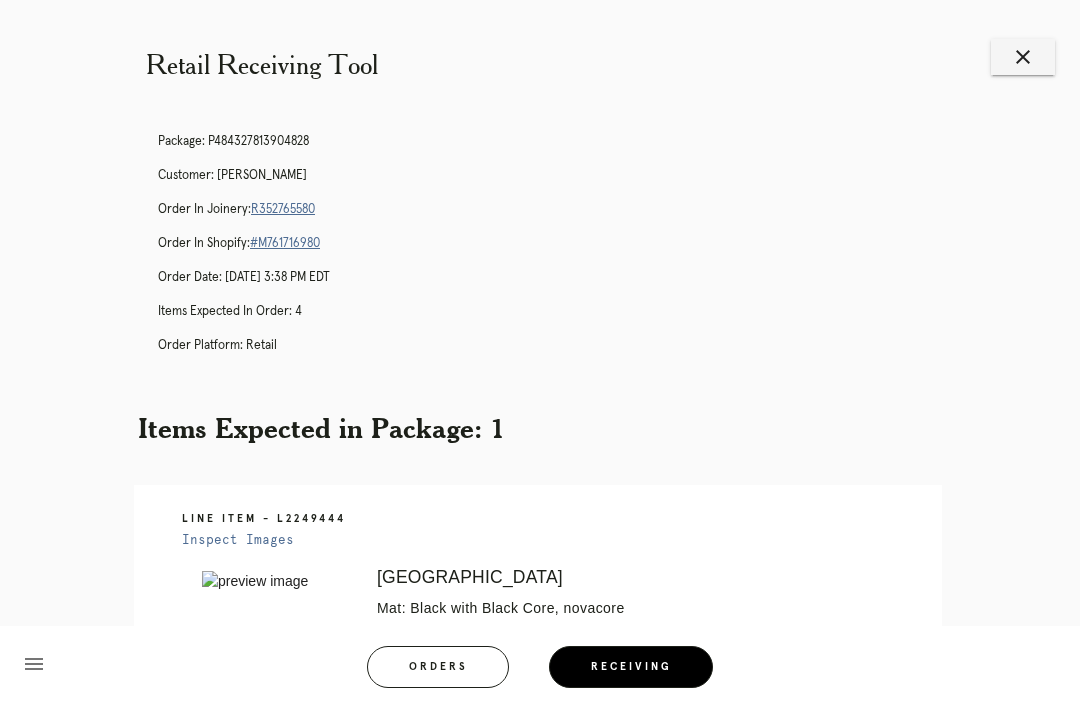click on "close" at bounding box center [1023, 57] 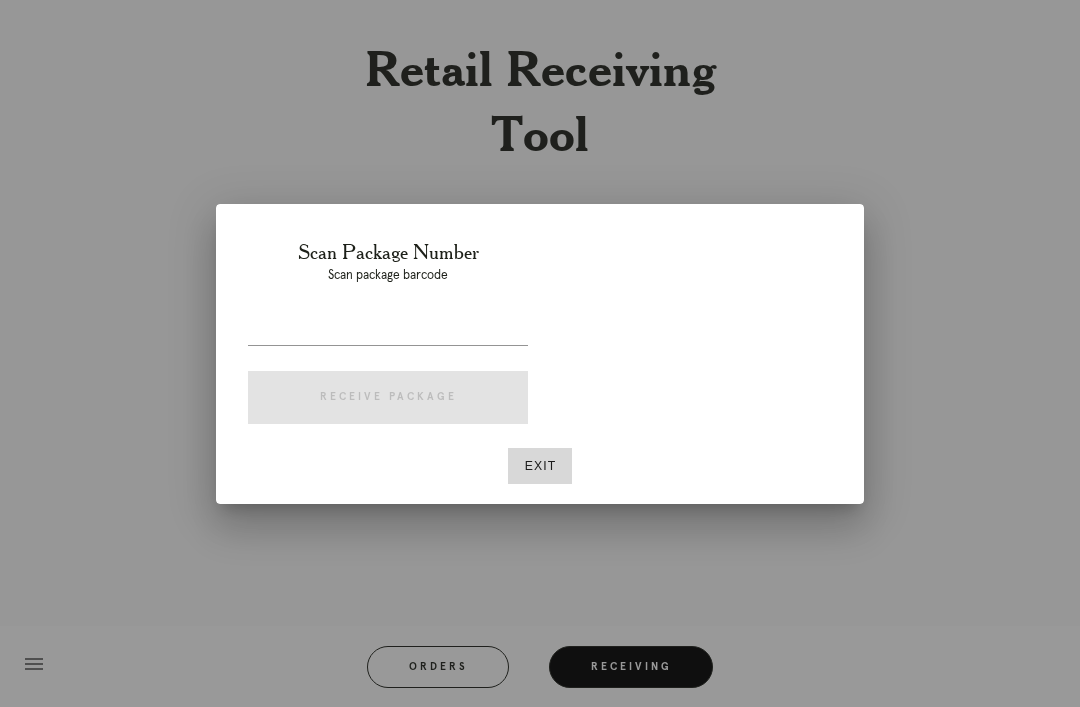 scroll, scrollTop: 0, scrollLeft: 0, axis: both 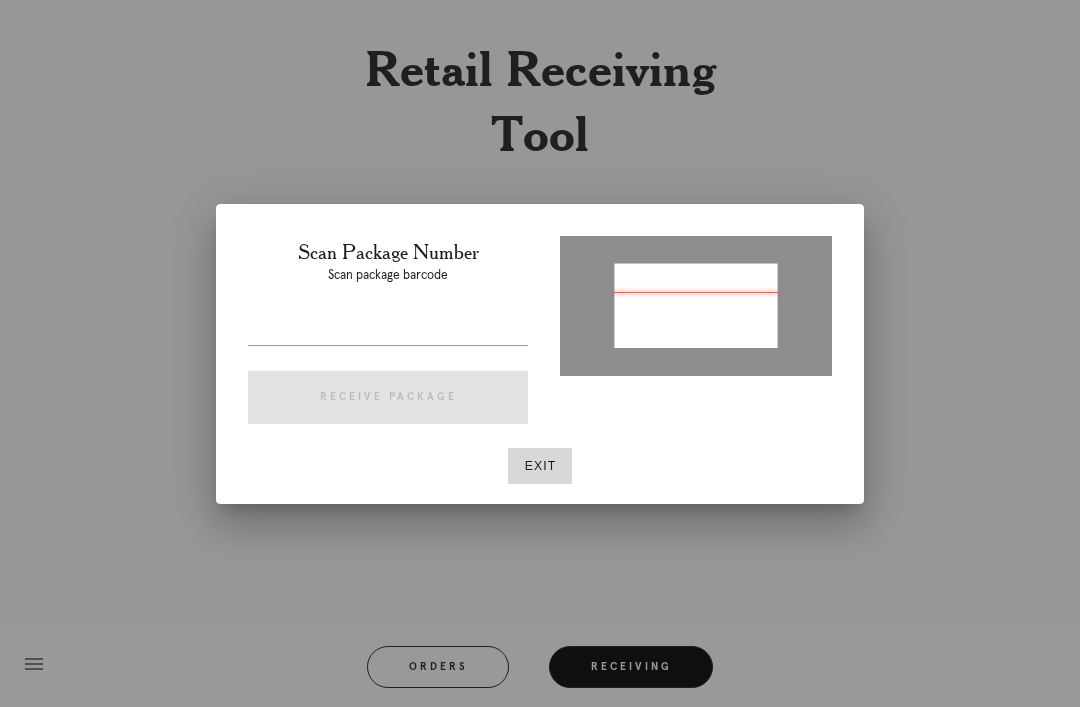 type on "P906892906827812" 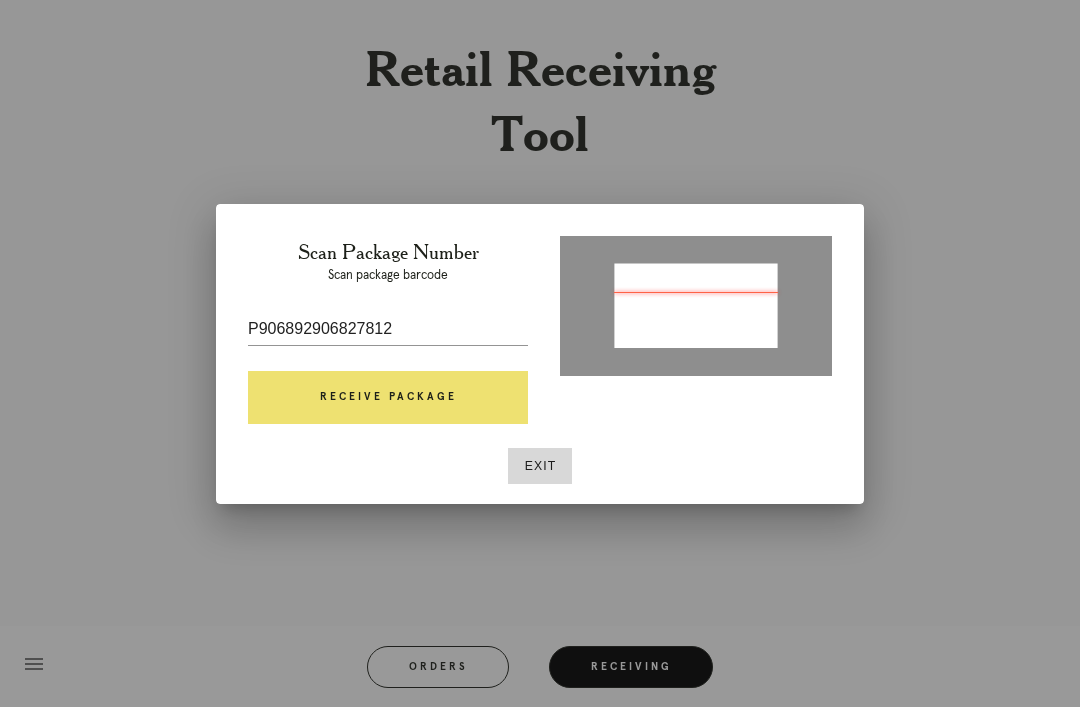 click on "Receive Package" at bounding box center (388, 398) 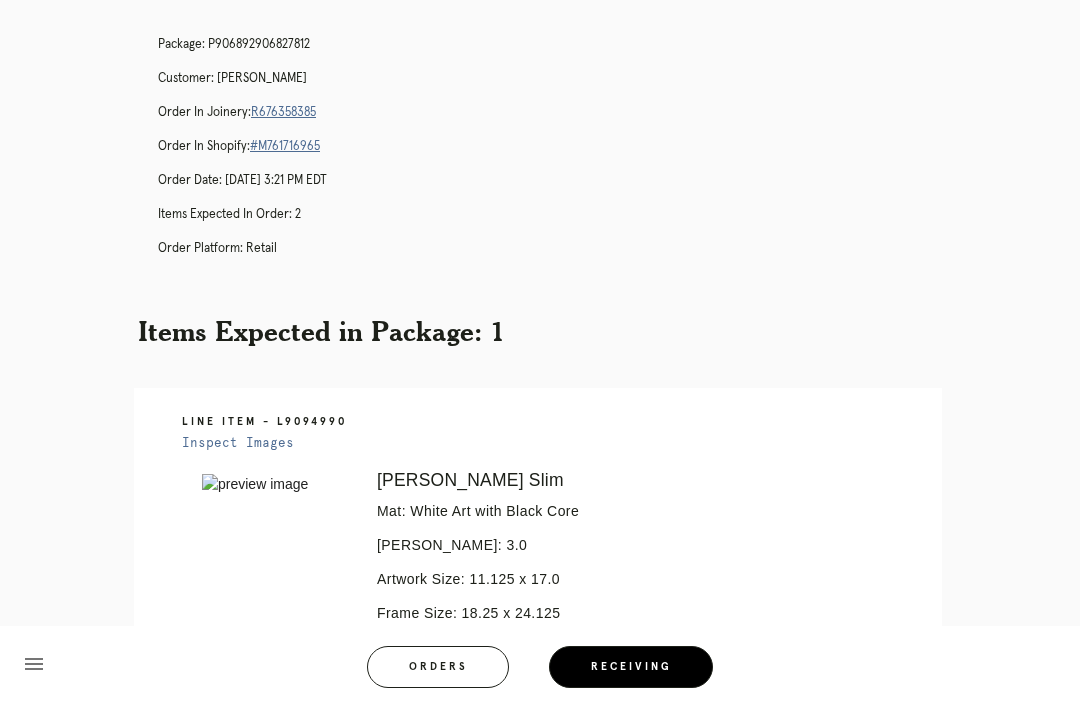 scroll, scrollTop: 0, scrollLeft: 0, axis: both 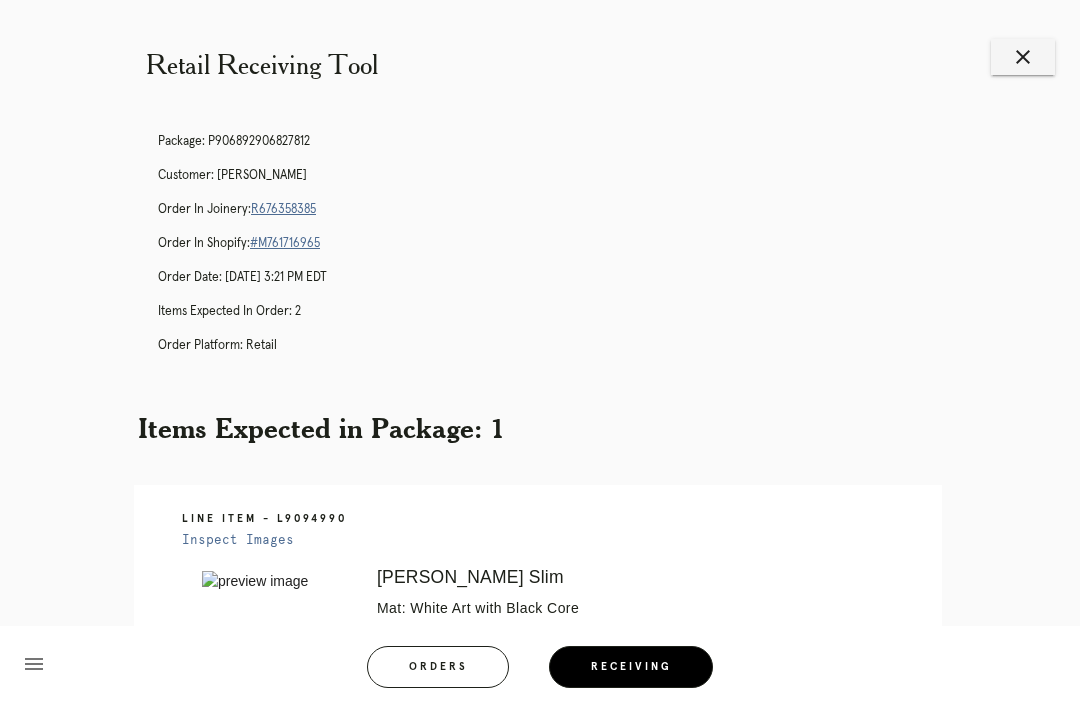 click on "R676358385" at bounding box center (283, 209) 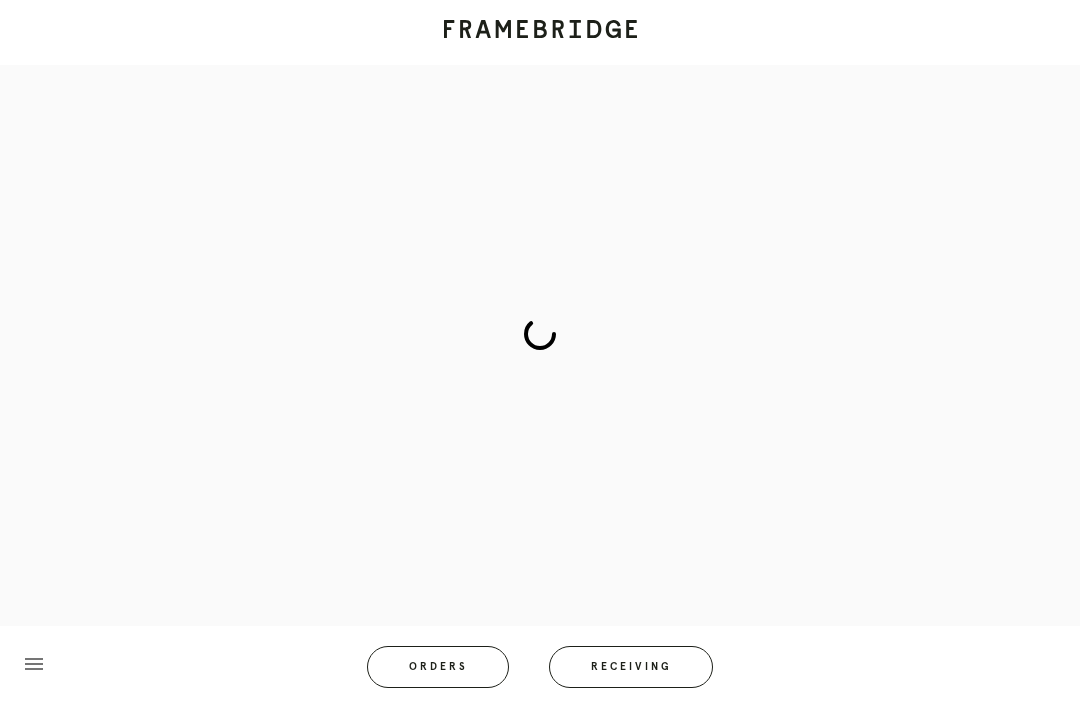 scroll, scrollTop: 0, scrollLeft: 0, axis: both 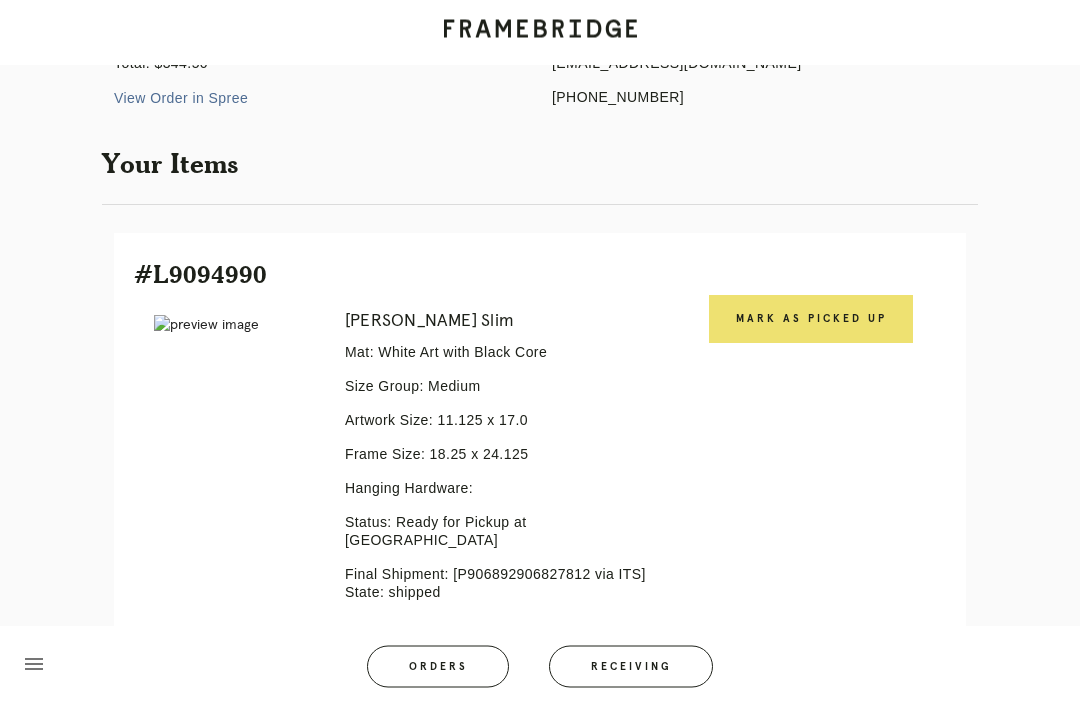 click on "Mark as Picked Up" at bounding box center [811, 320] 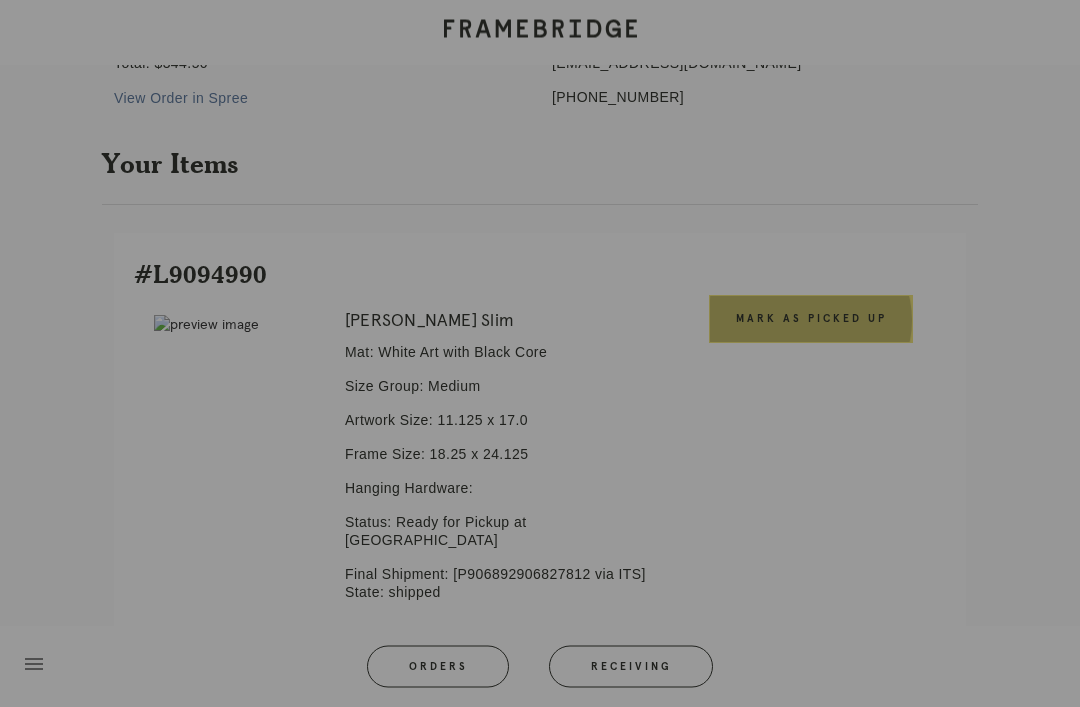 scroll, scrollTop: 300, scrollLeft: 0, axis: vertical 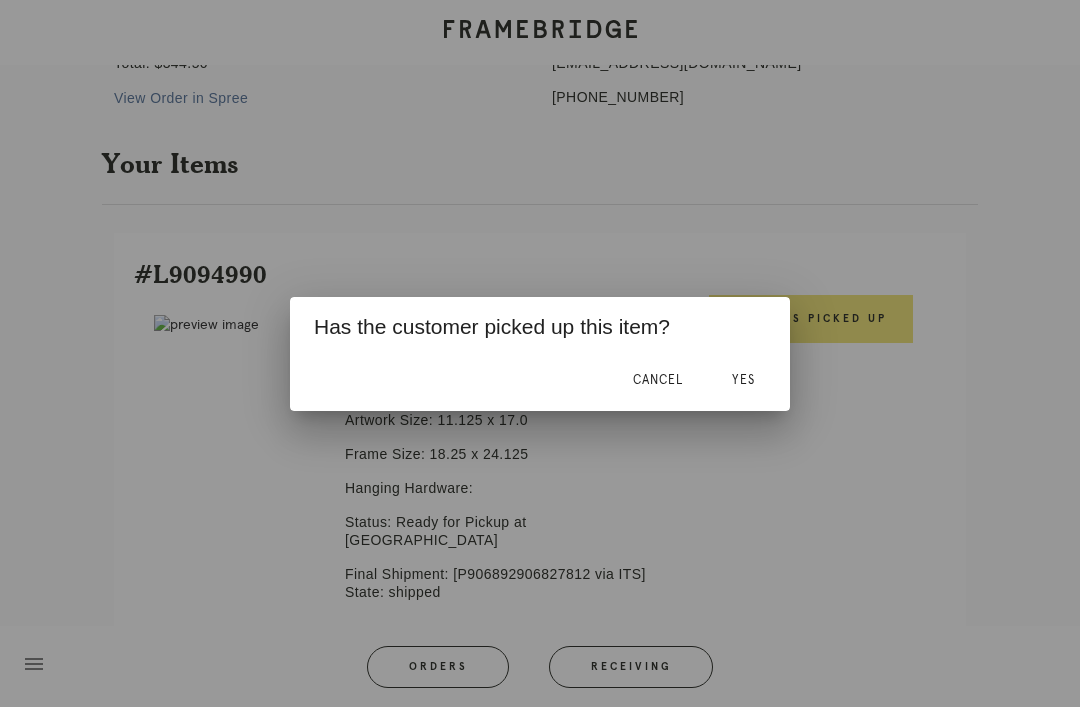 click on "Yes" at bounding box center (743, 380) 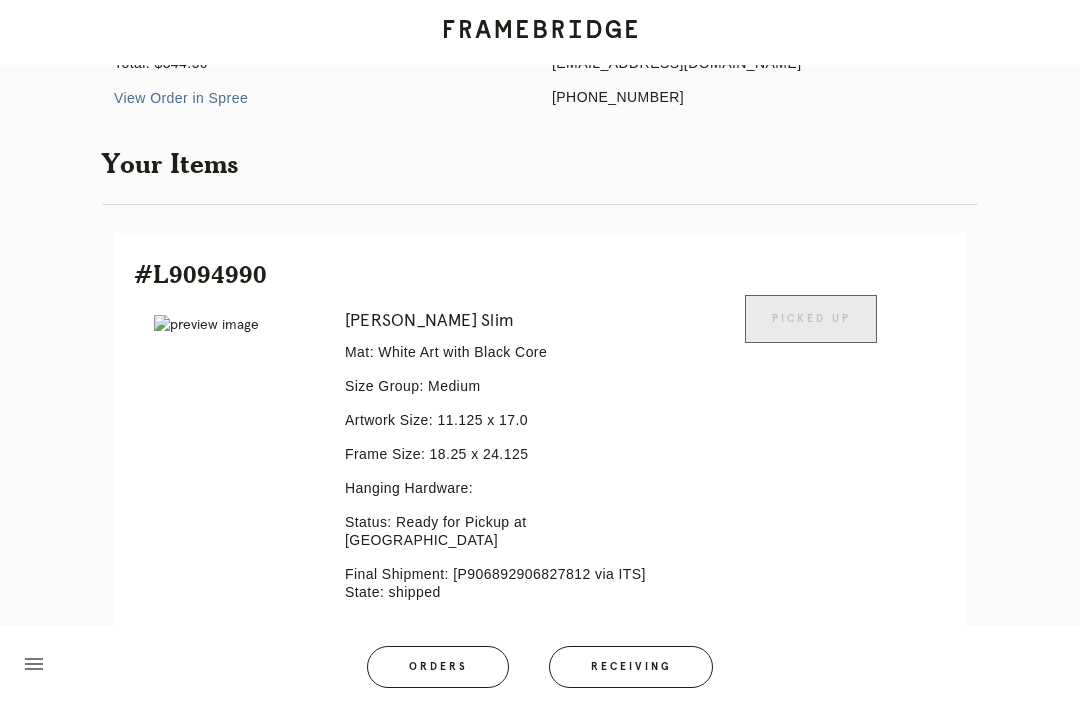 click on "Receiving" at bounding box center [631, 667] 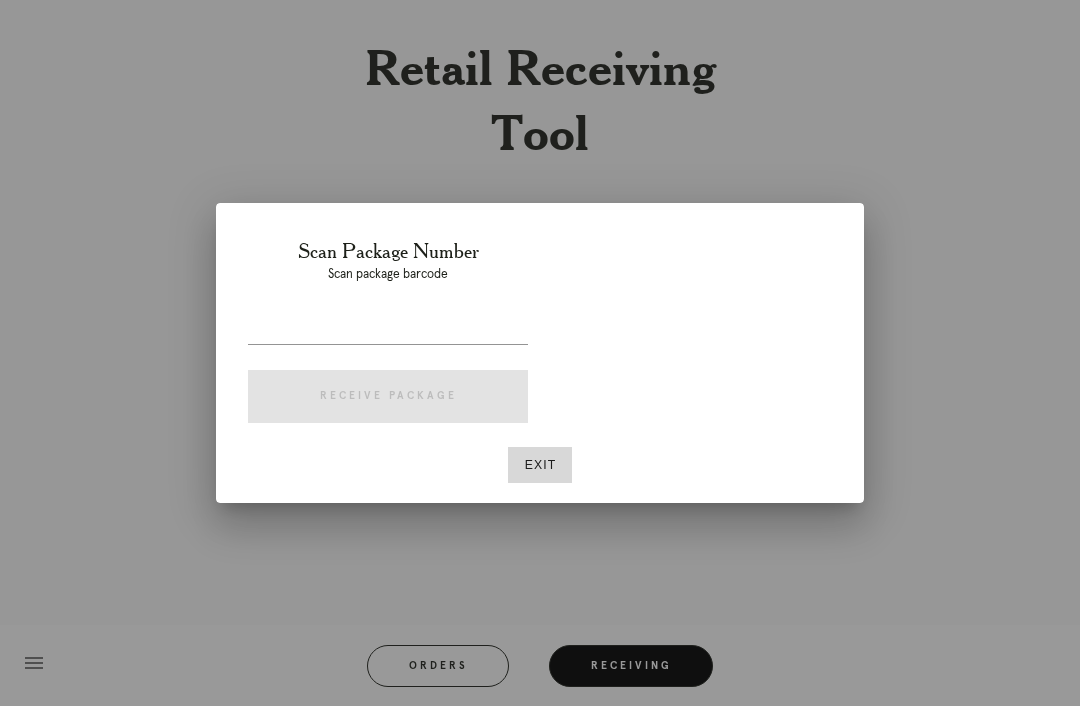 scroll, scrollTop: 64, scrollLeft: 0, axis: vertical 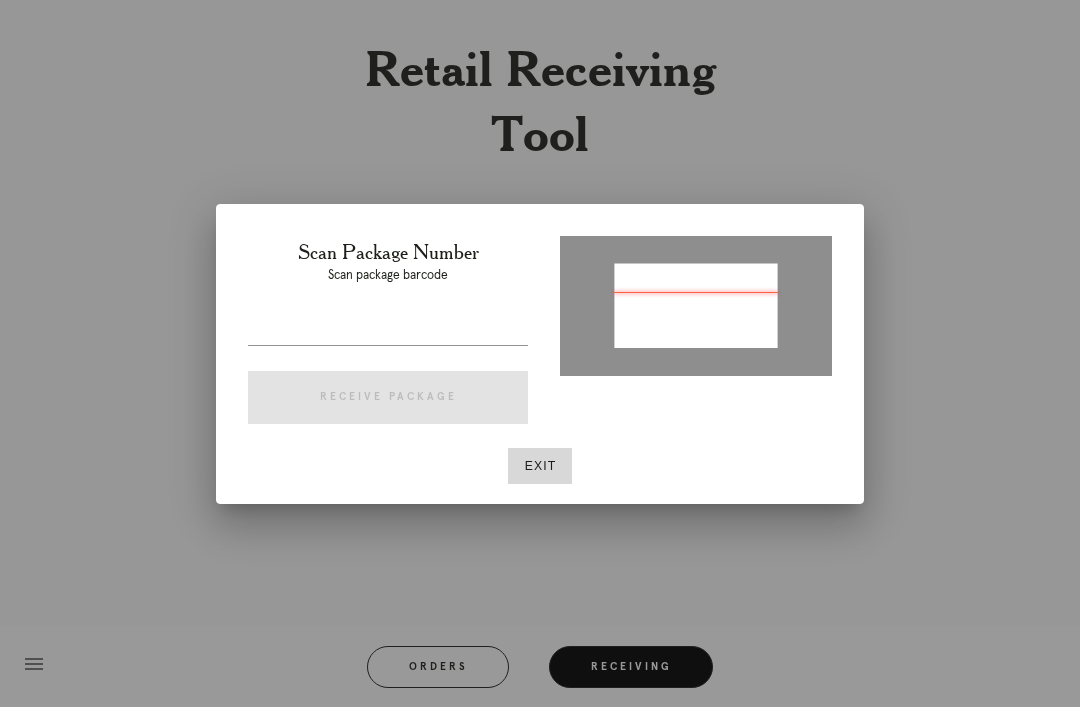 type on "P484327813904828" 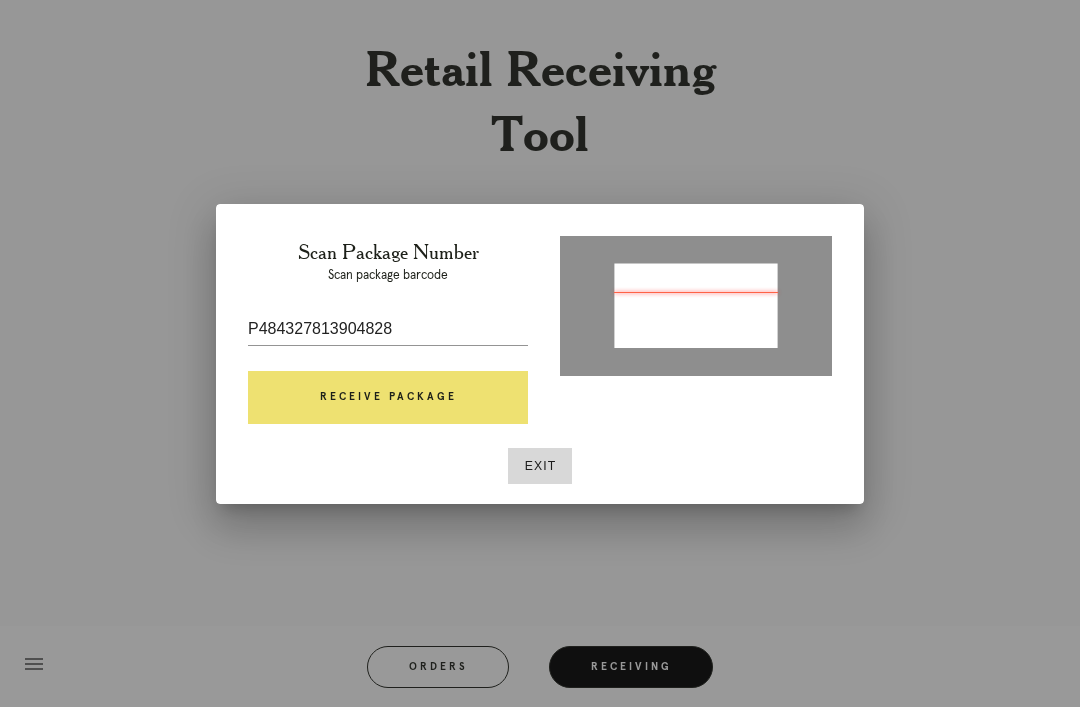 click on "Receive Package" at bounding box center (388, 398) 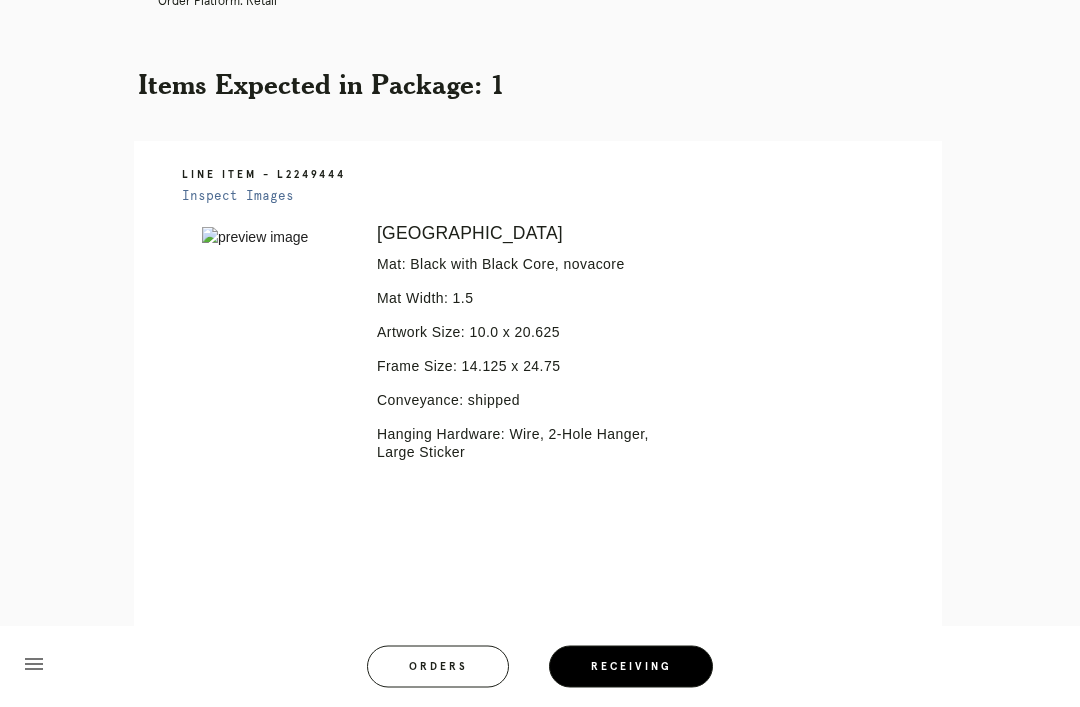 scroll, scrollTop: 0, scrollLeft: 0, axis: both 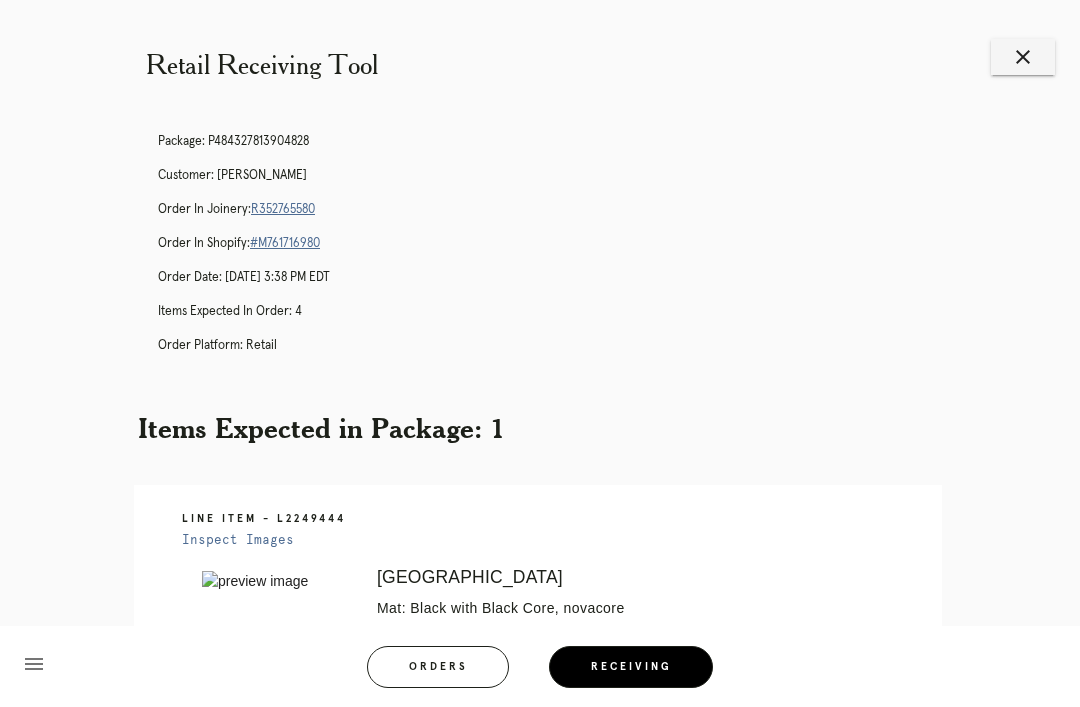 click on "R352765580" at bounding box center [283, 209] 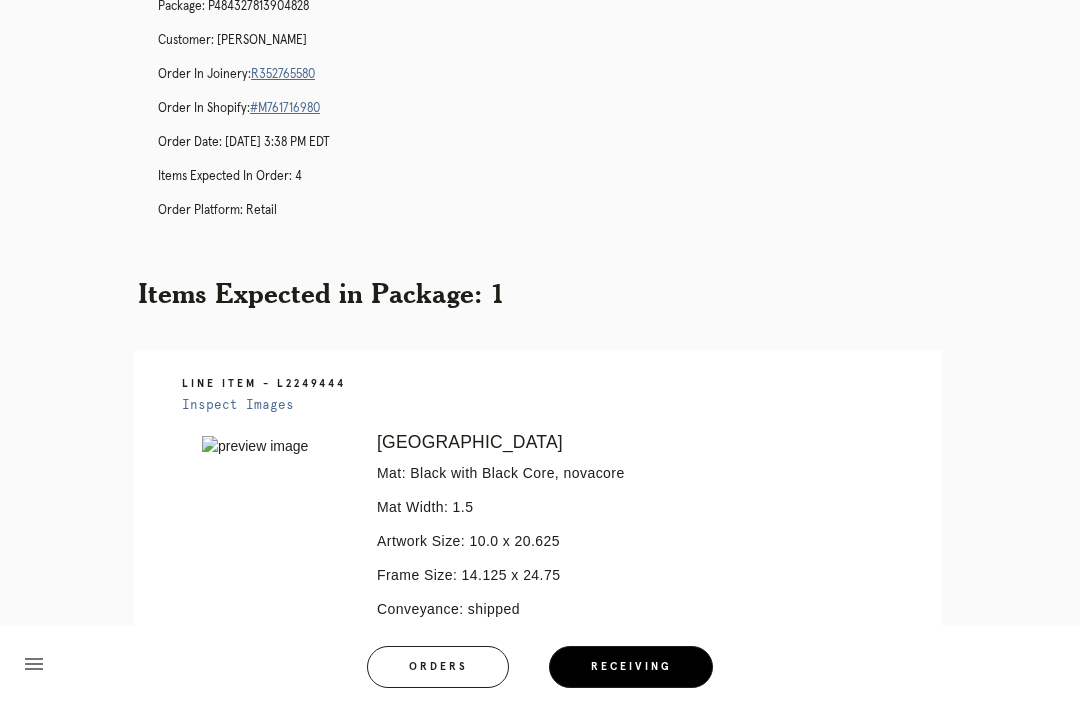 scroll, scrollTop: 134, scrollLeft: 0, axis: vertical 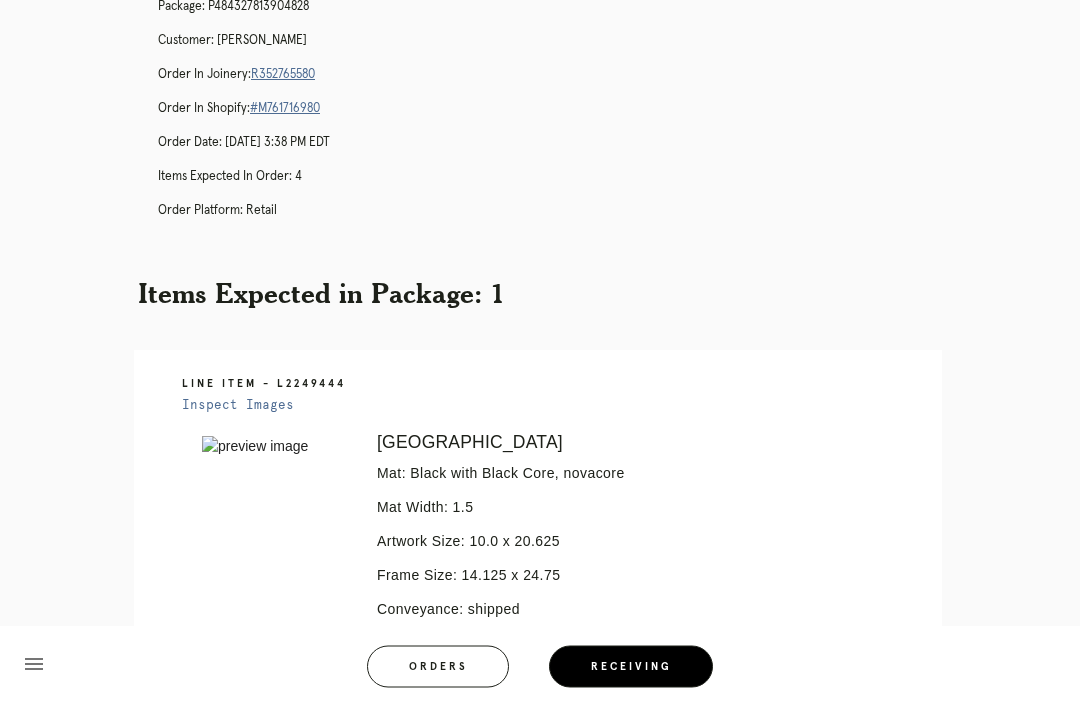 click on "Inspect Images" at bounding box center [238, 406] 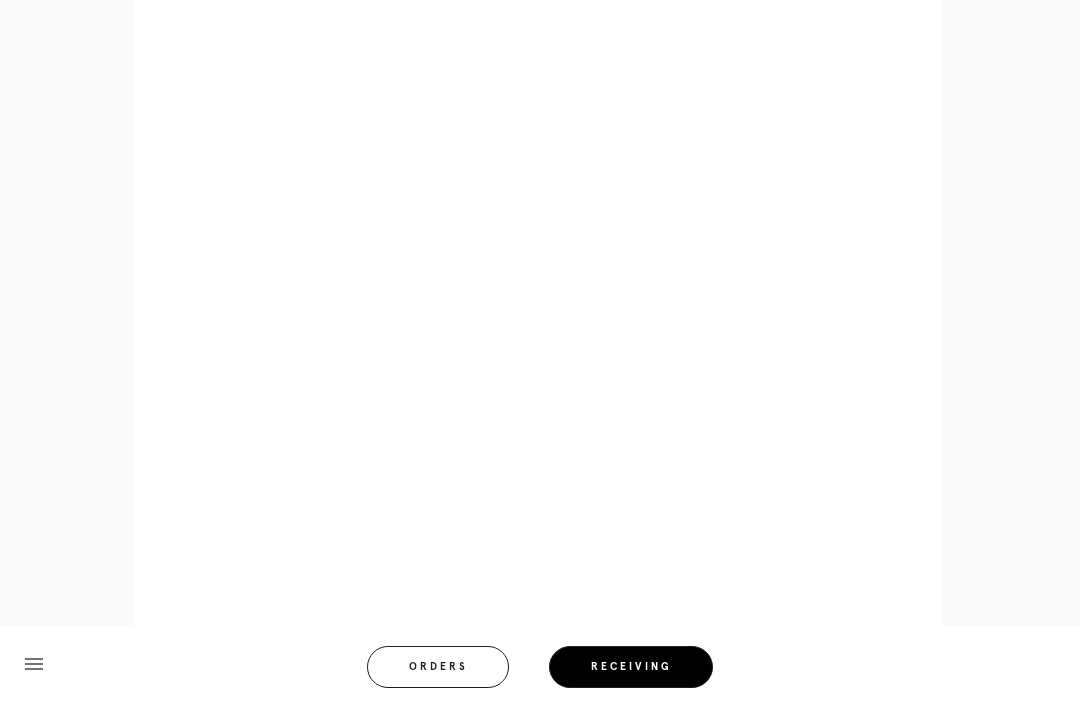 scroll, scrollTop: 919, scrollLeft: 0, axis: vertical 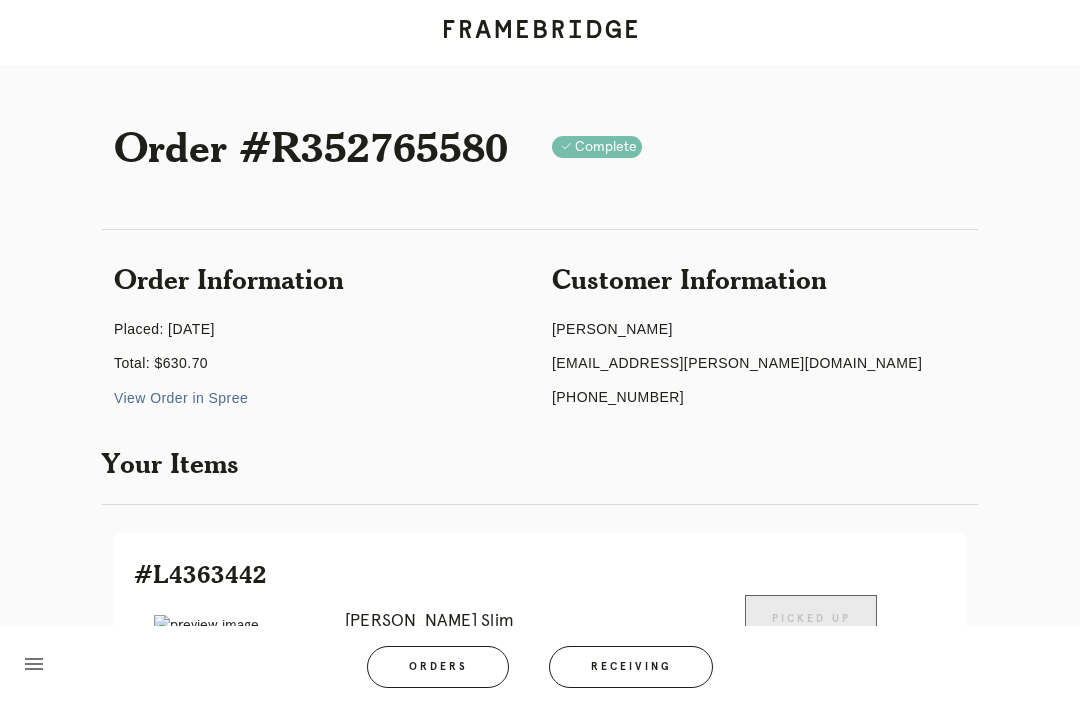 click on "Receiving" at bounding box center [631, 667] 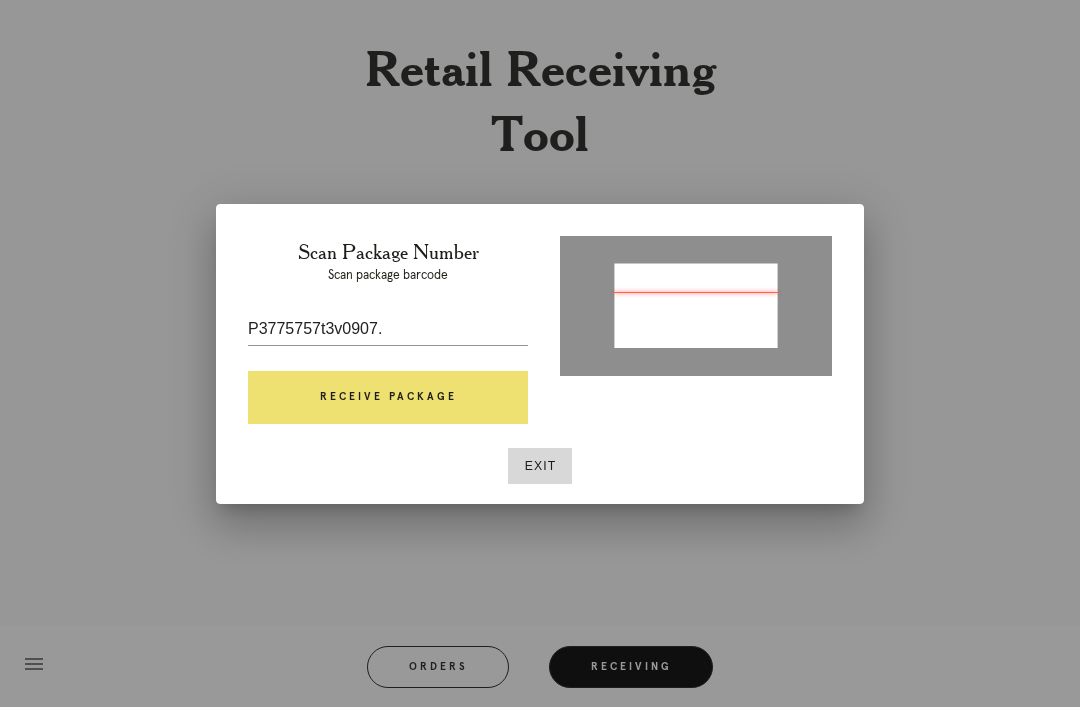 type on "P377575763909074" 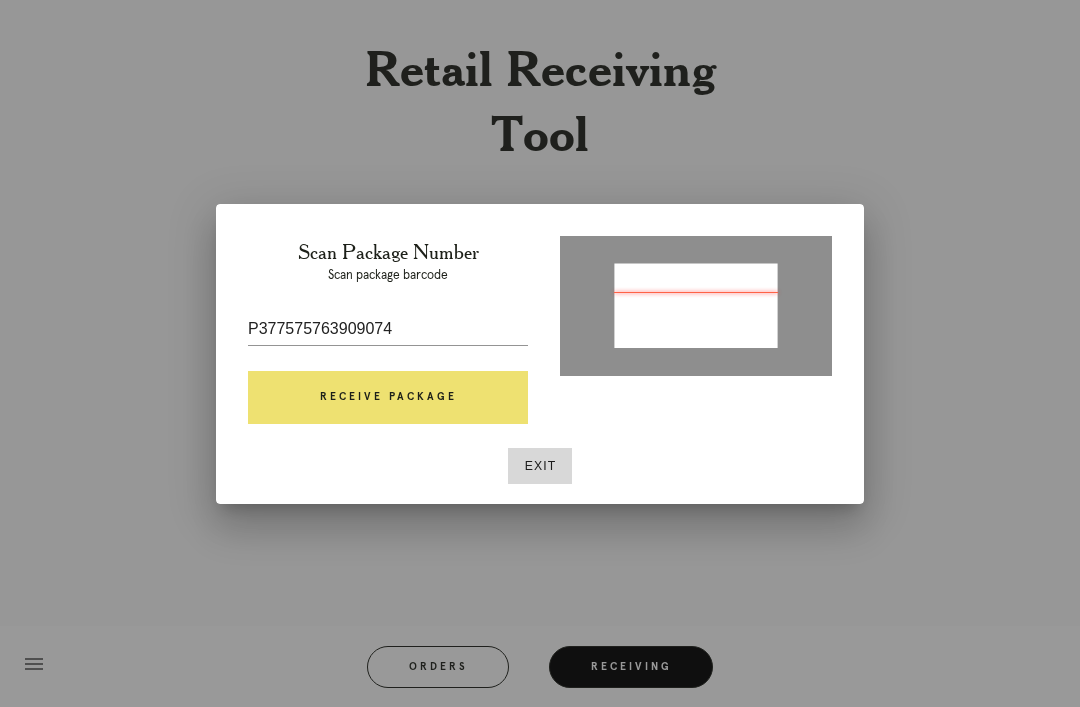 click on "Receive Package" at bounding box center (388, 398) 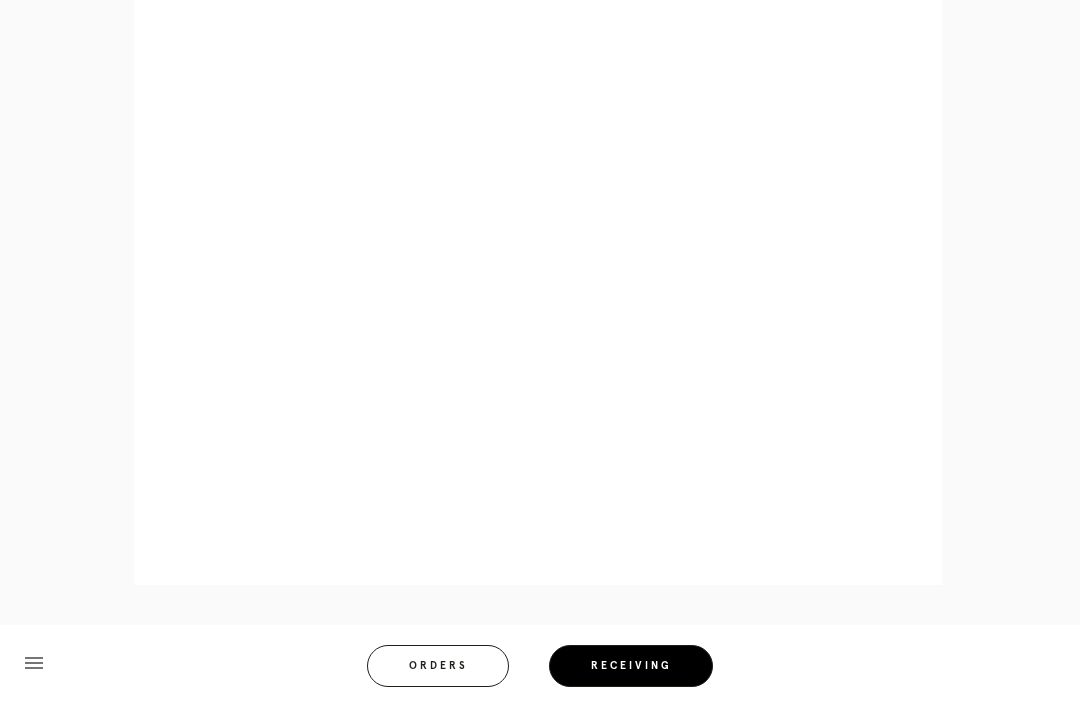 scroll, scrollTop: 1010, scrollLeft: 0, axis: vertical 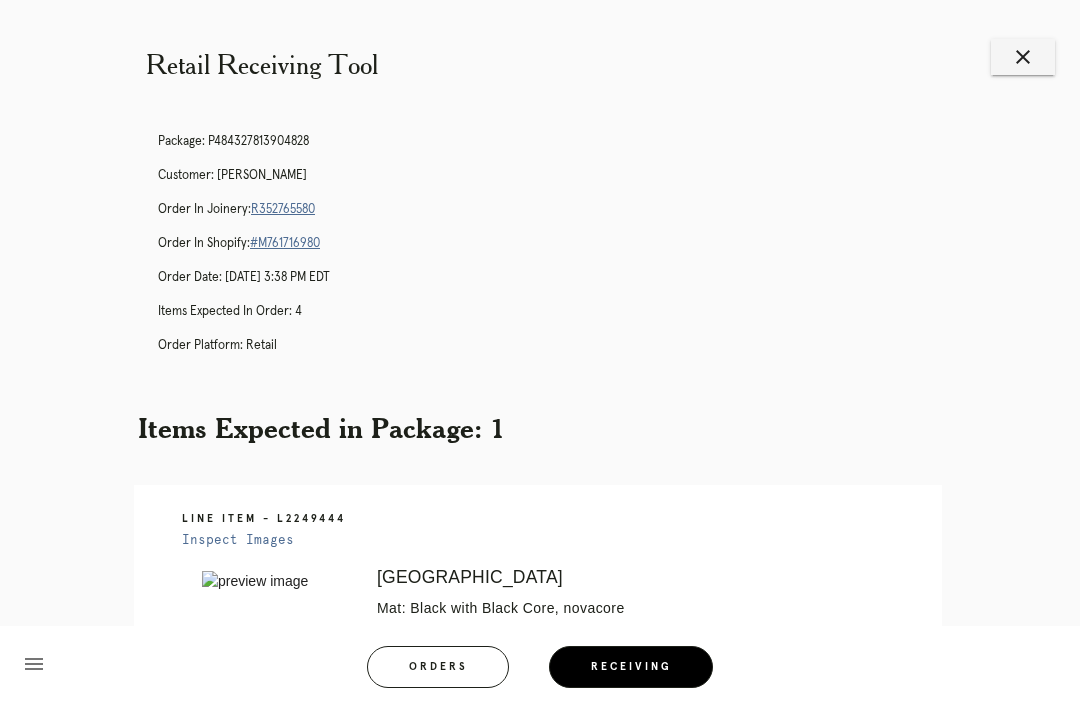 click on "close" at bounding box center [1023, 57] 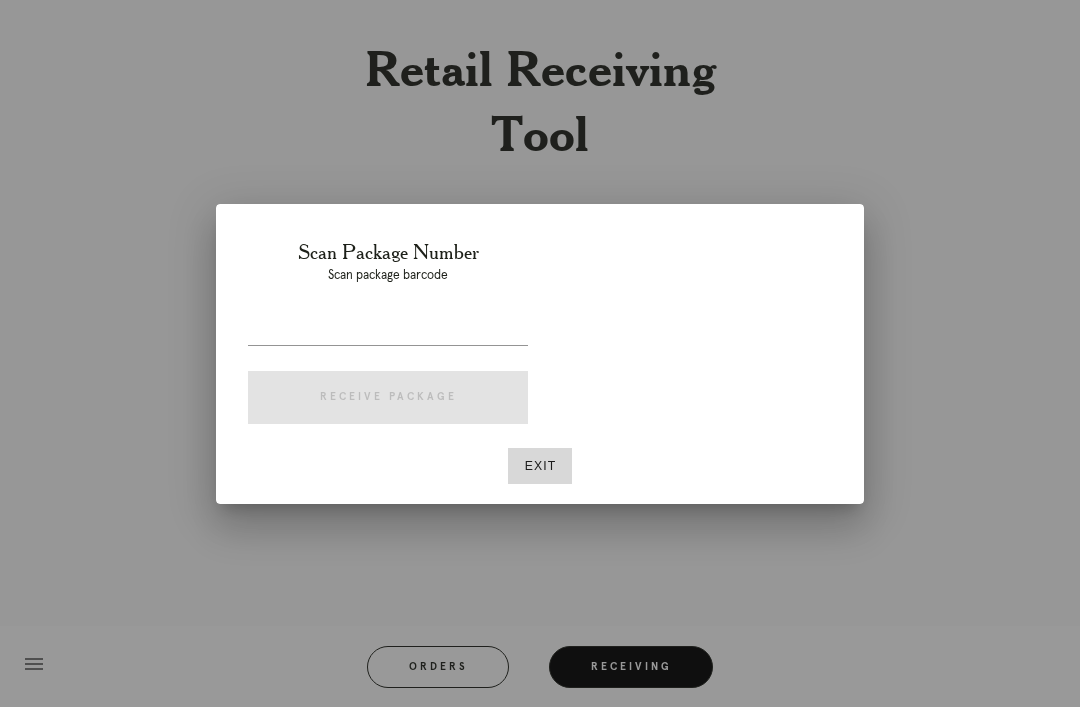 scroll, scrollTop: 0, scrollLeft: 0, axis: both 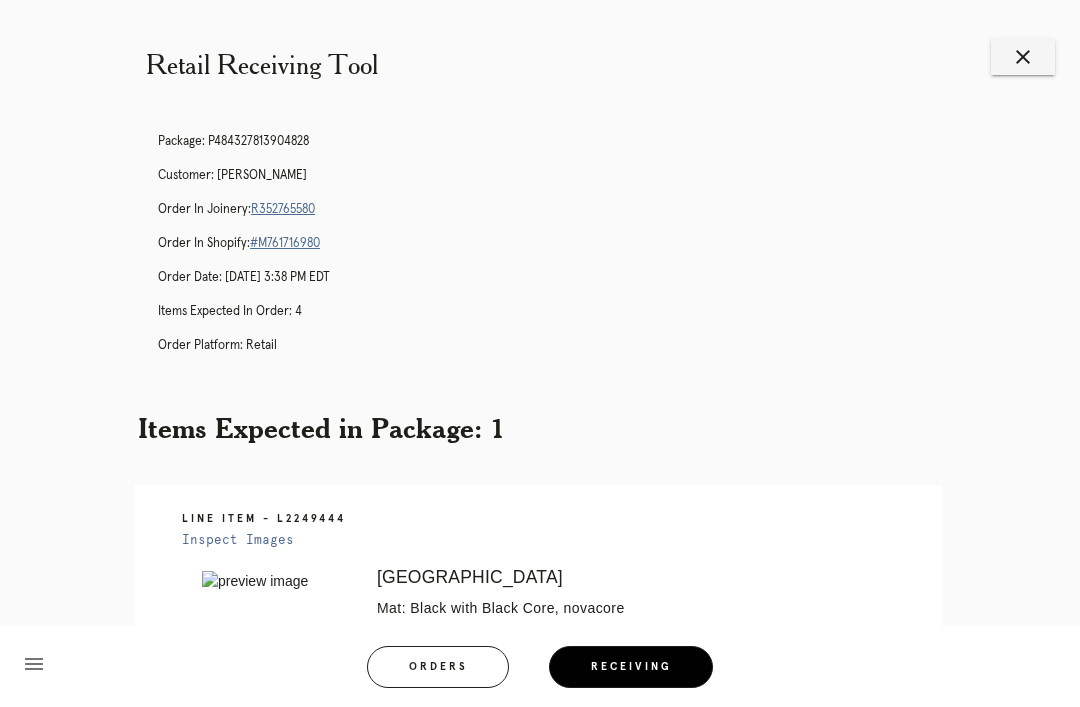 click on "R352765580" at bounding box center [283, 209] 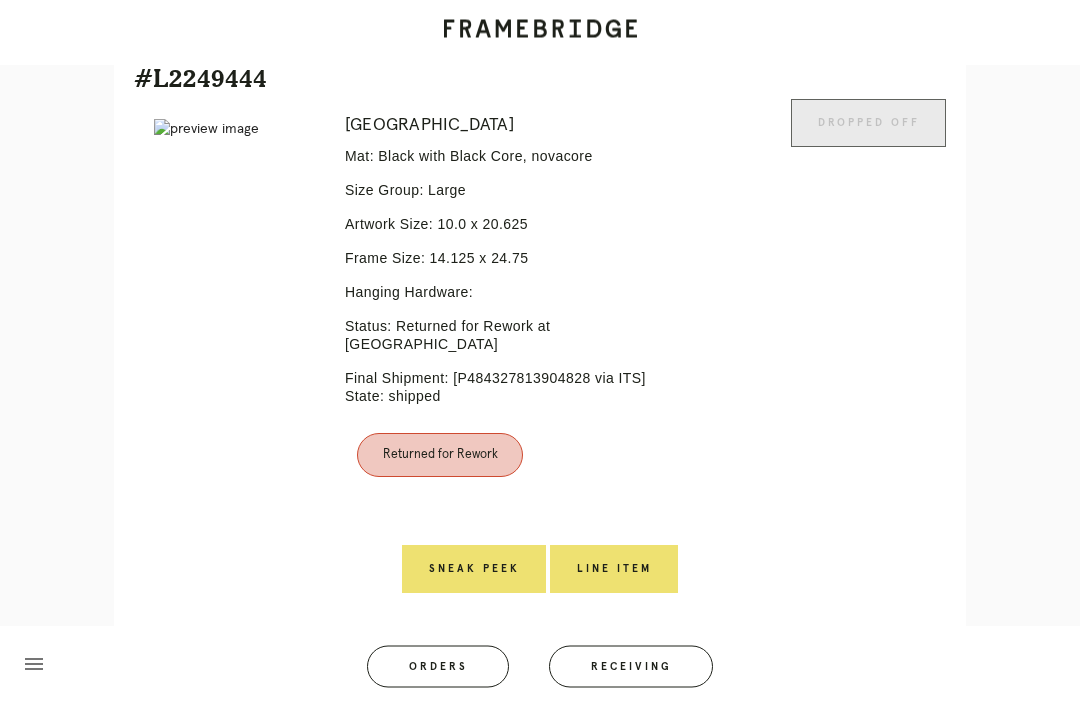 scroll, scrollTop: 1610, scrollLeft: 0, axis: vertical 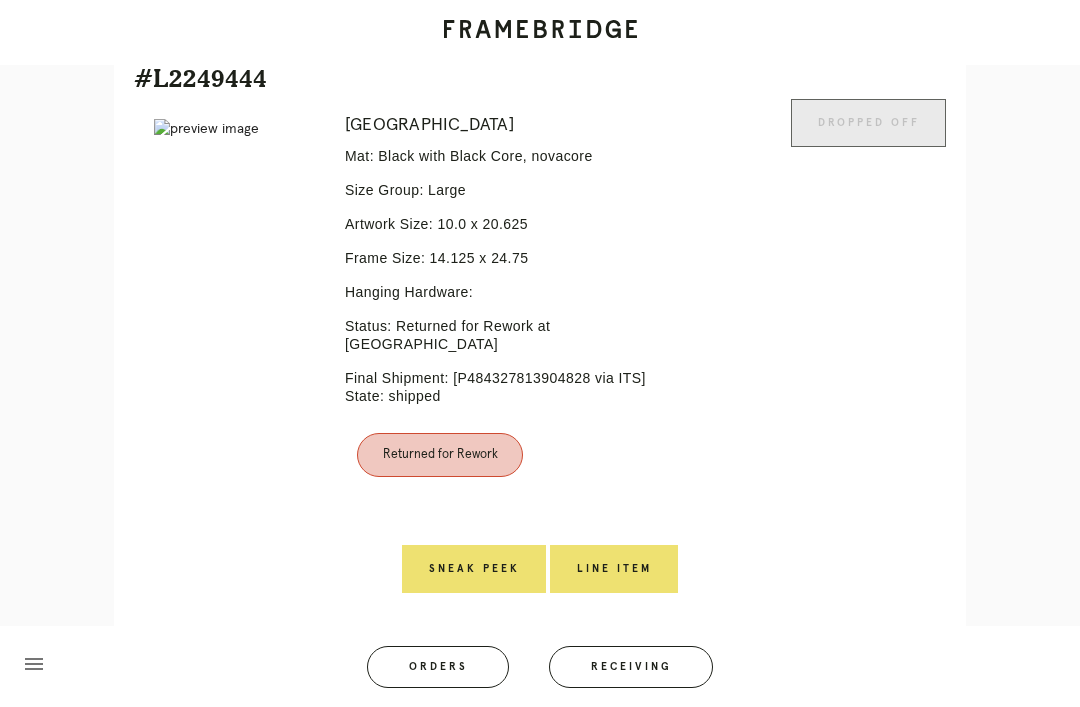 click on "Line Item" at bounding box center [614, 569] 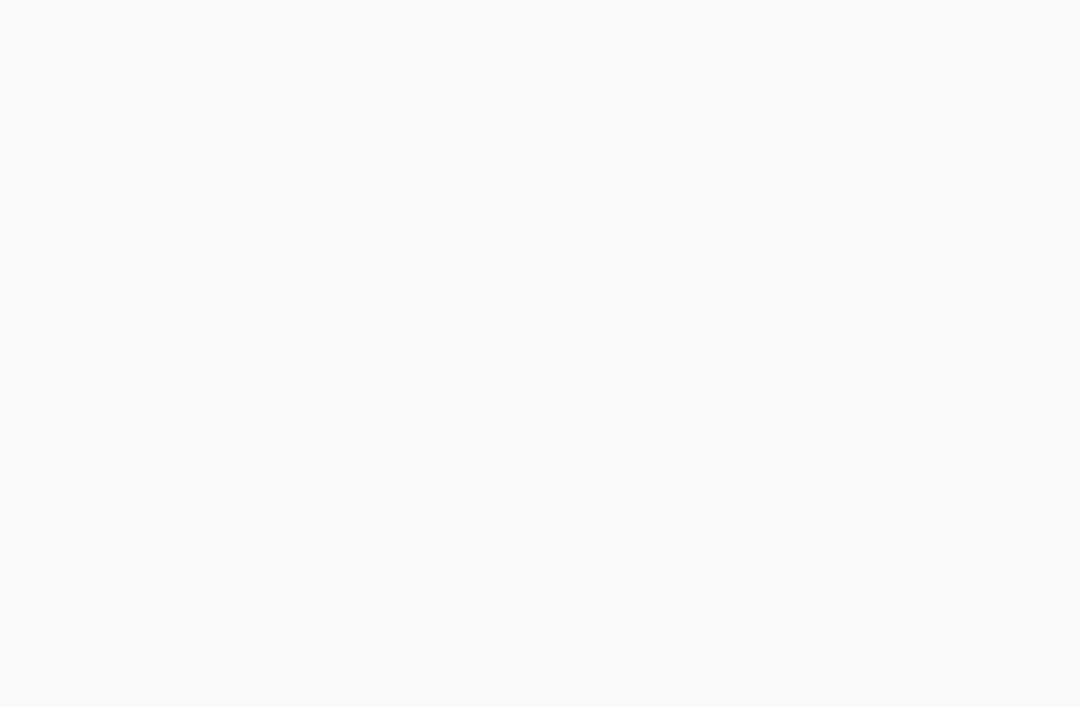 scroll, scrollTop: 0, scrollLeft: 0, axis: both 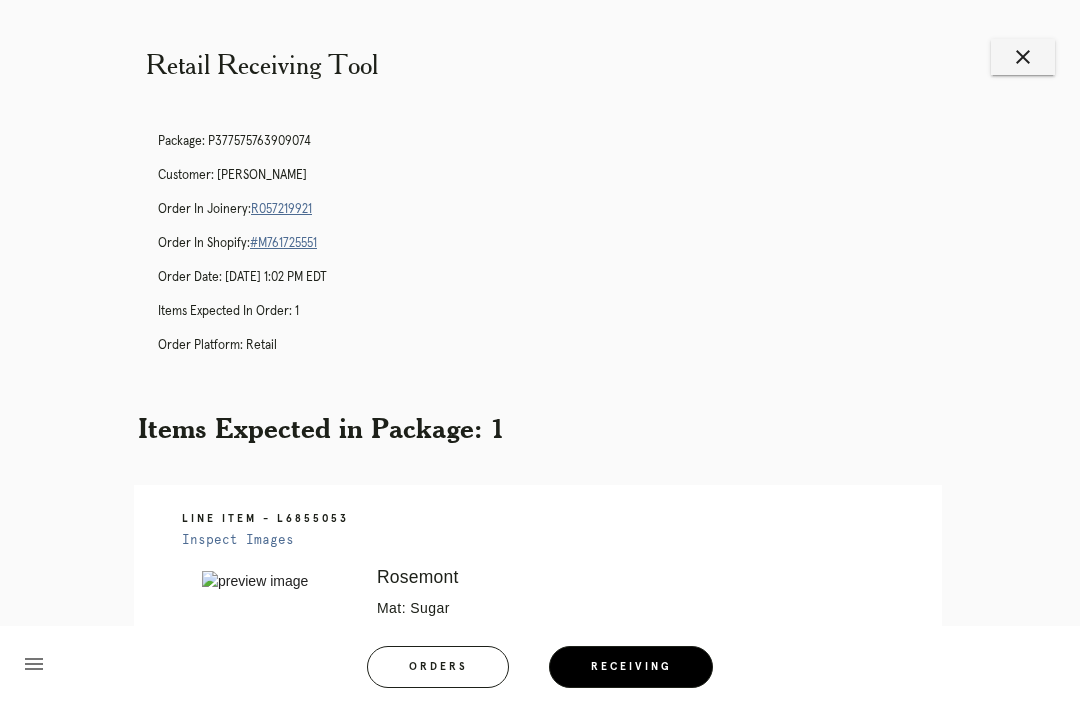 click on "R057219921" at bounding box center (281, 209) 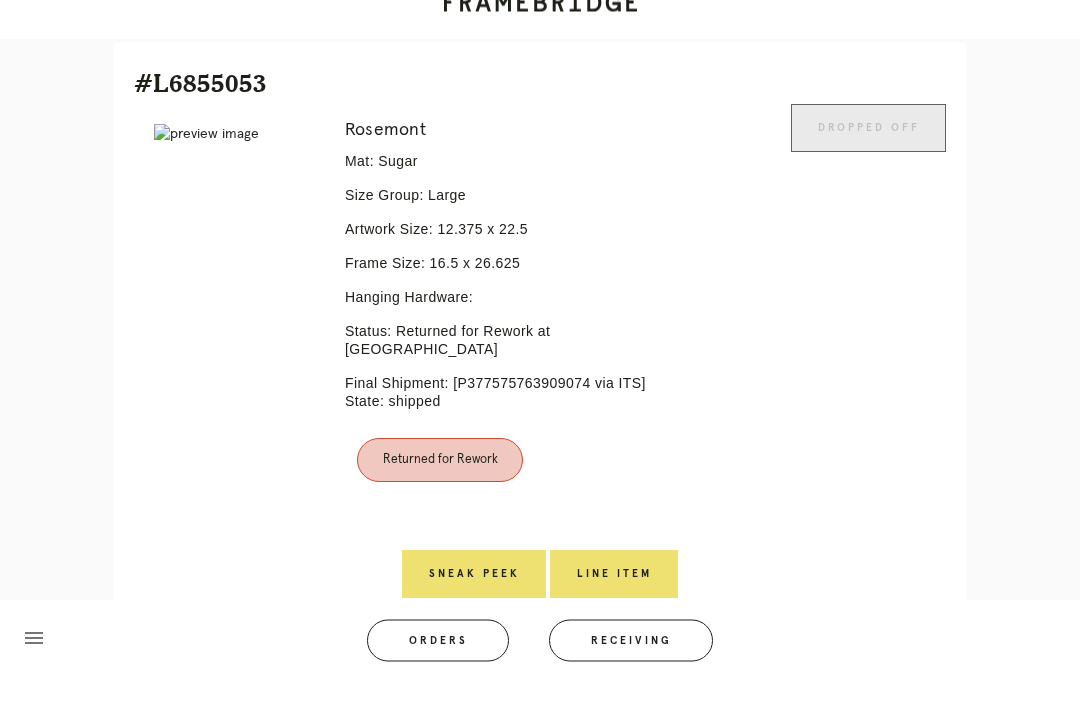 scroll, scrollTop: 464, scrollLeft: 0, axis: vertical 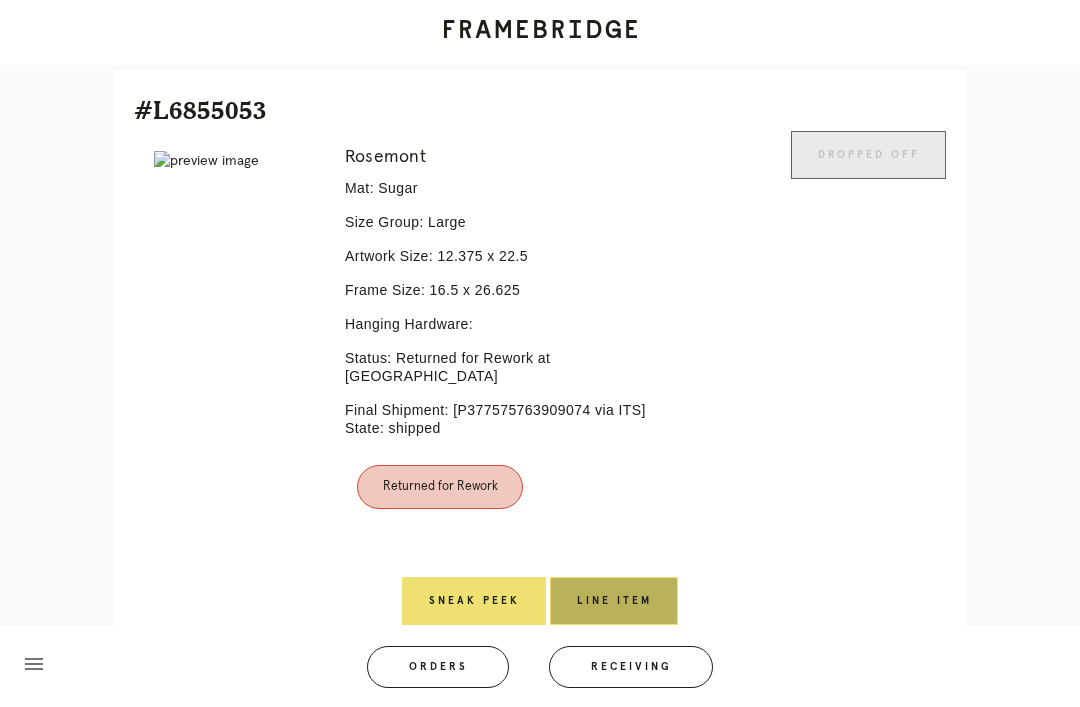 click on "Line Item" at bounding box center (614, 601) 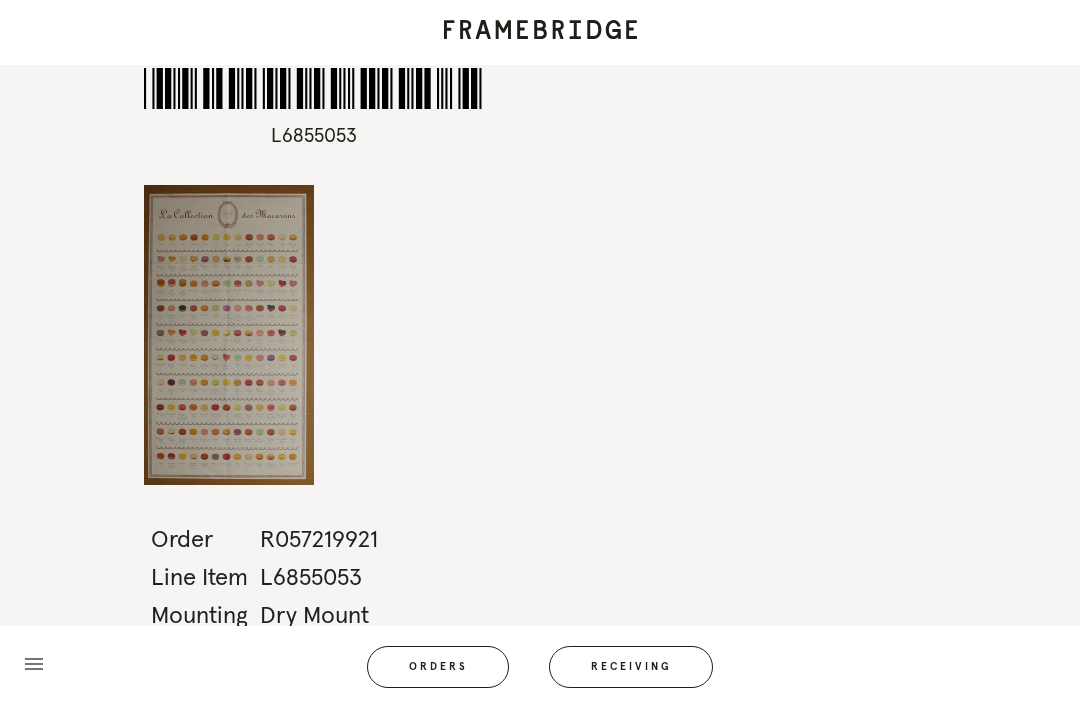 click on "Receiving" at bounding box center [631, 667] 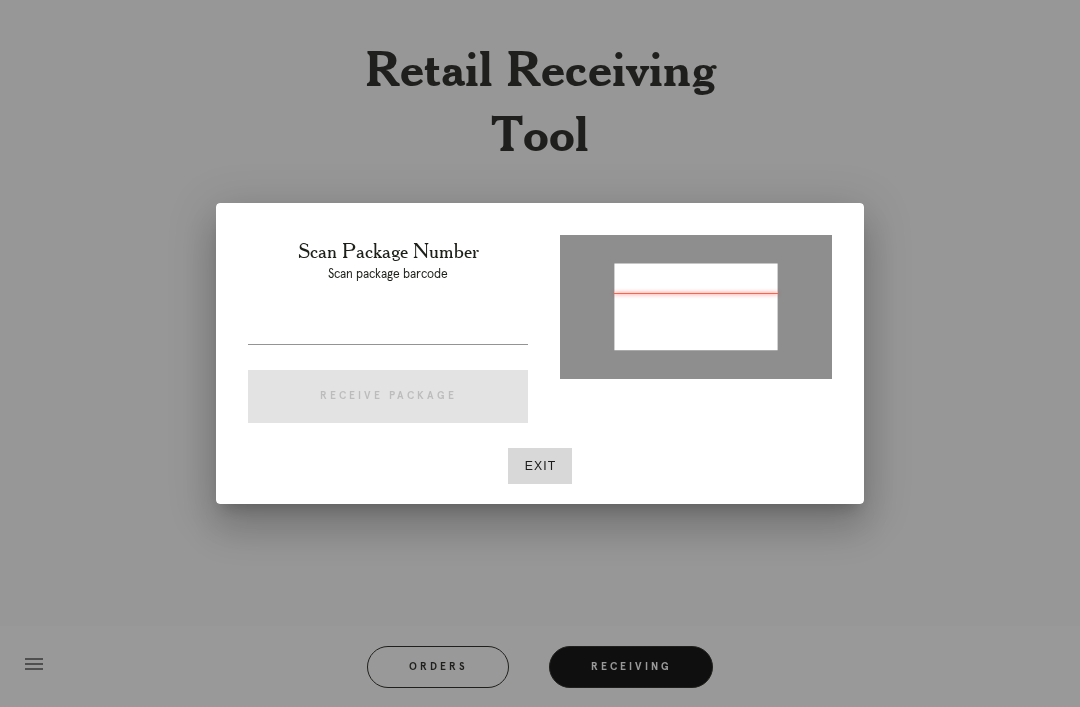 type on "P246667763681900" 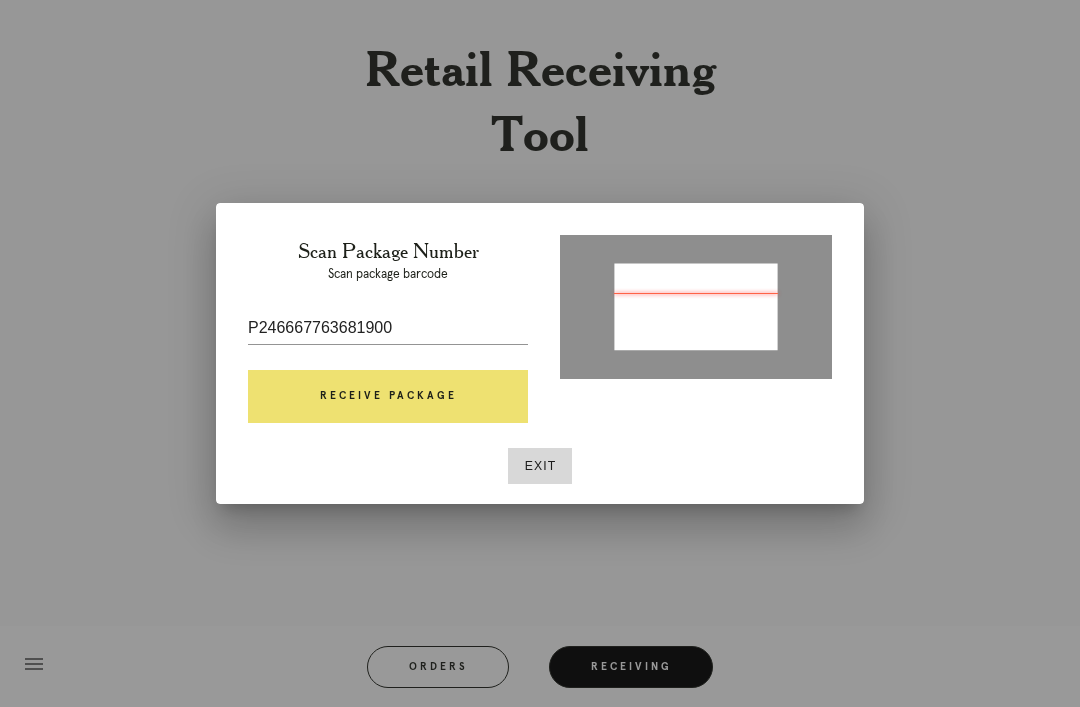 scroll, scrollTop: 1, scrollLeft: 0, axis: vertical 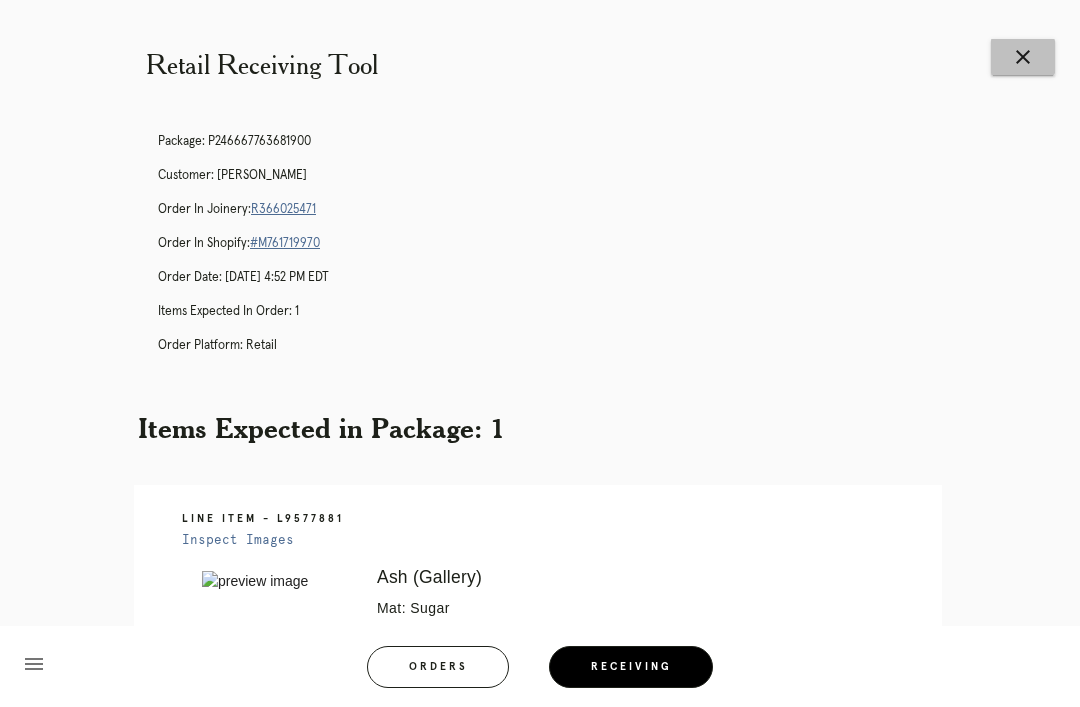 click on "close" at bounding box center (1023, 57) 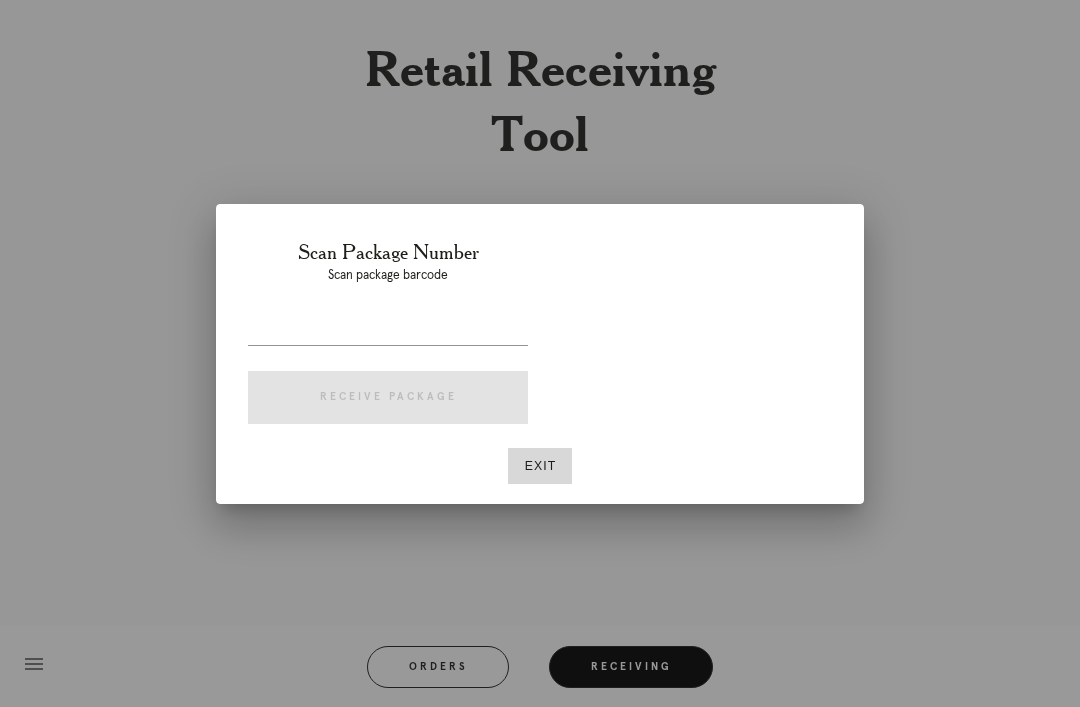 scroll, scrollTop: 0, scrollLeft: 0, axis: both 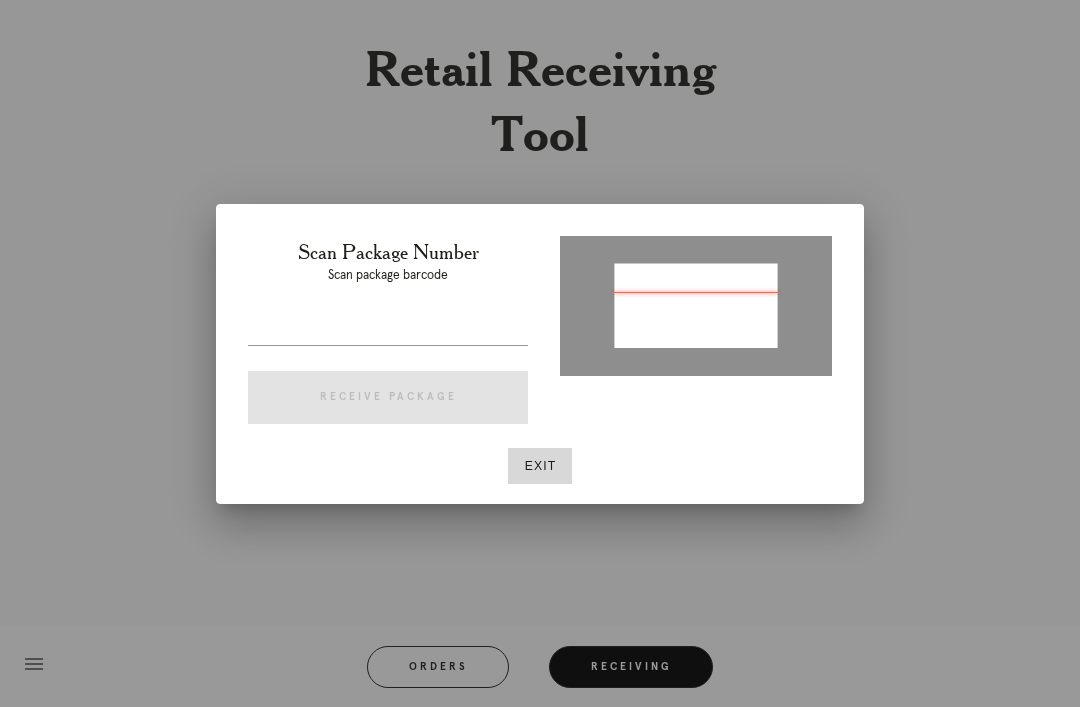 type on "P511303393980641" 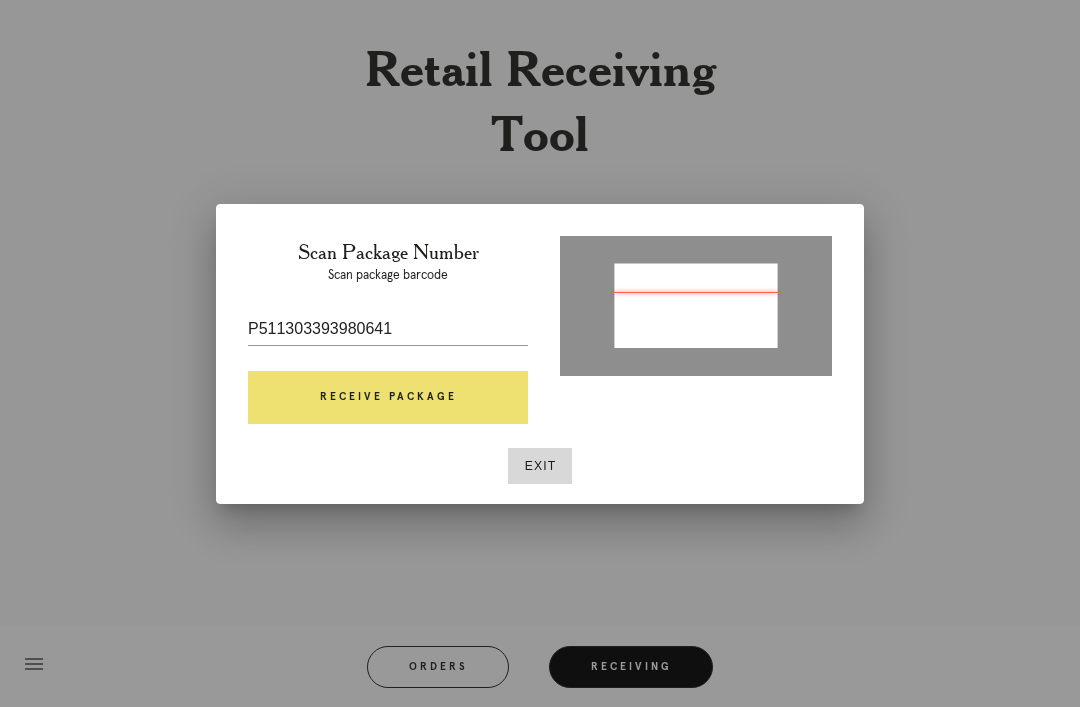 click on "Receive Package" at bounding box center (388, 398) 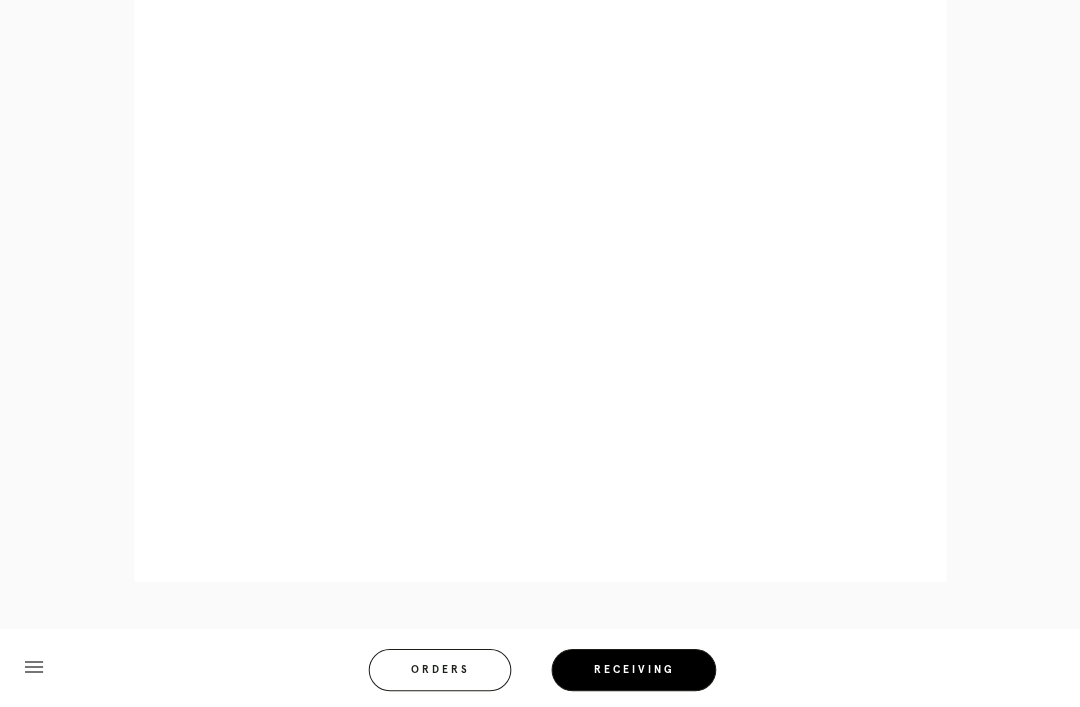 scroll, scrollTop: 861, scrollLeft: 0, axis: vertical 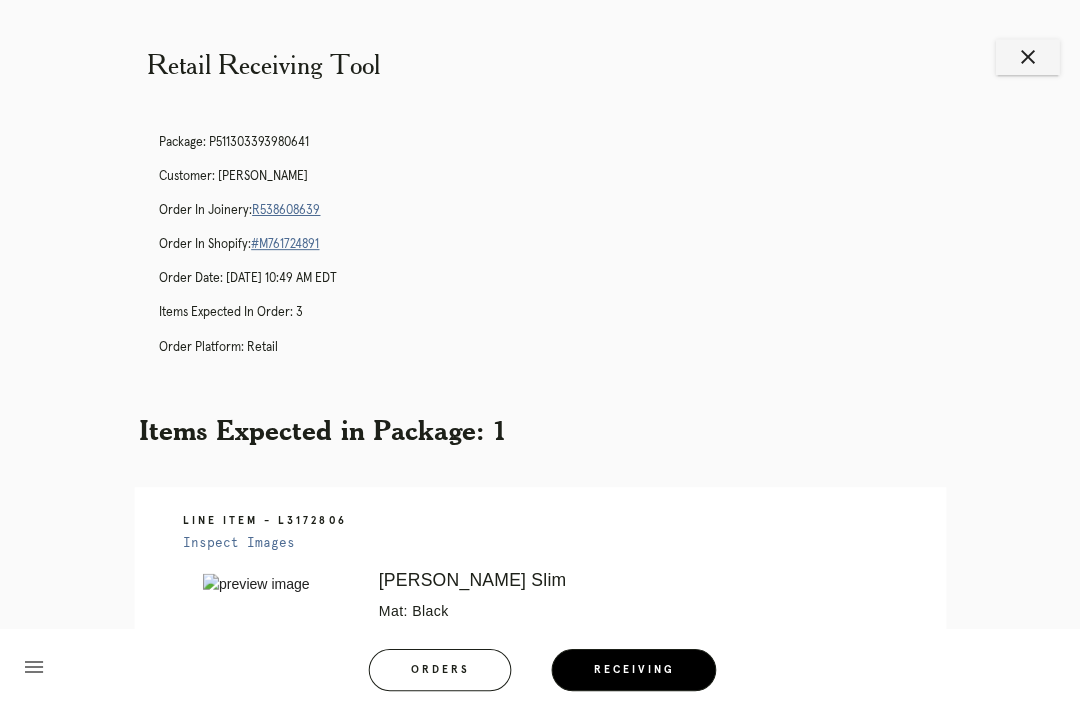 click on "close" at bounding box center (1023, 57) 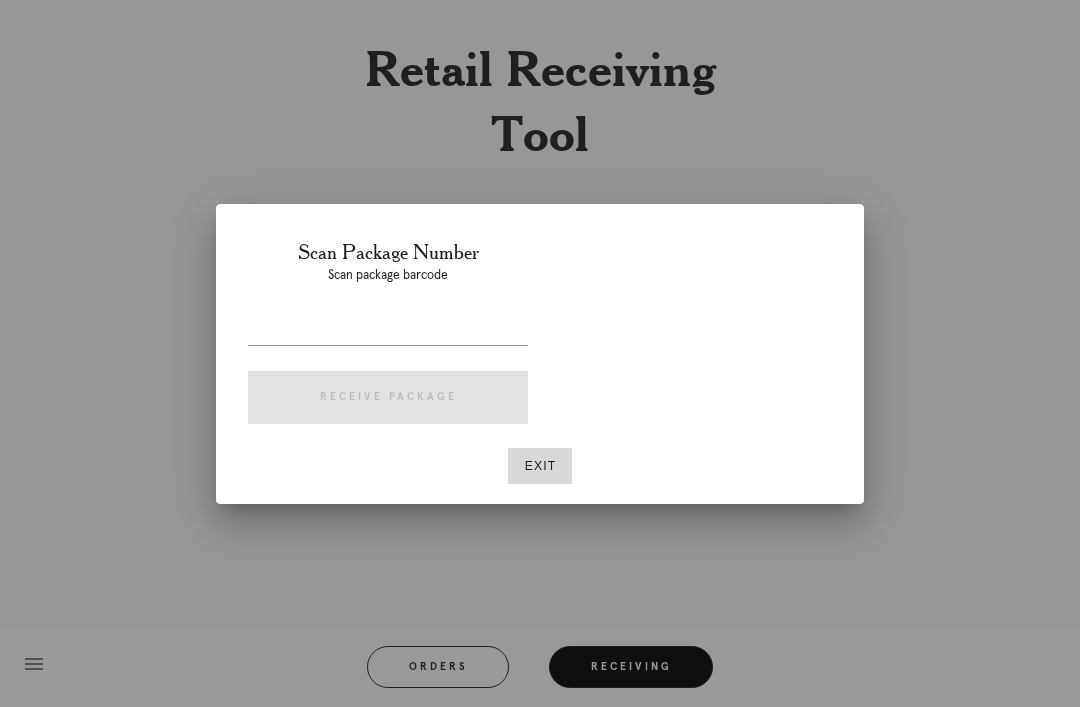 scroll, scrollTop: 0, scrollLeft: 0, axis: both 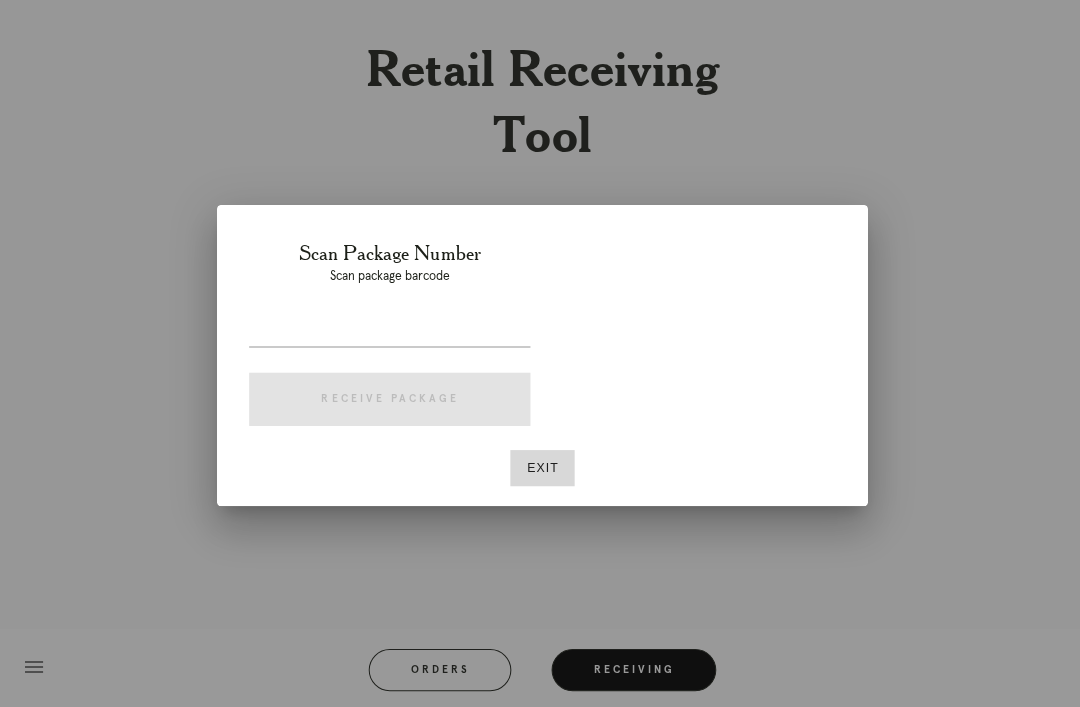 click on "Exit" at bounding box center [540, 466] 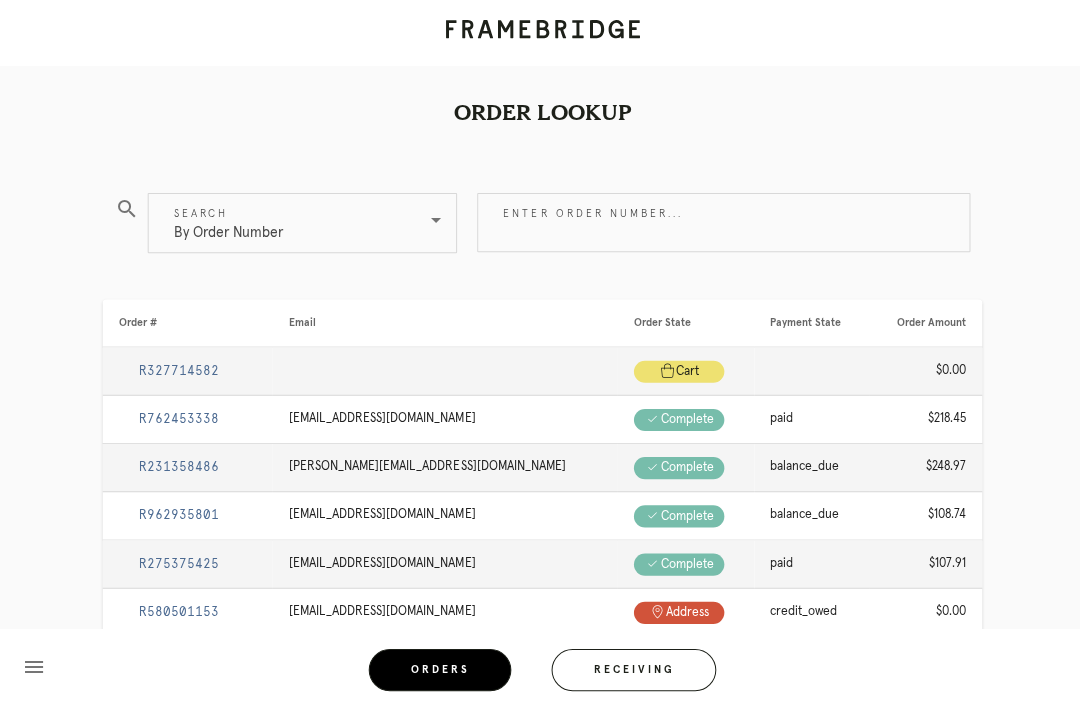 click on "bryant.elizabethc@gmail.com" at bounding box center (442, 466) 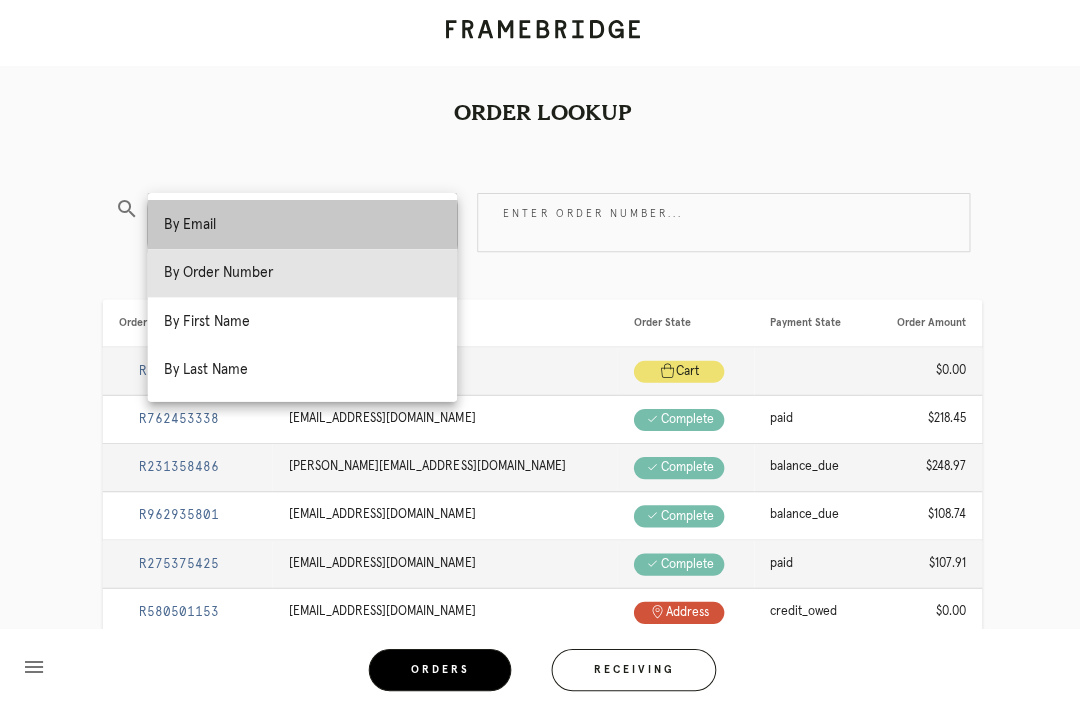 click on "By Email" at bounding box center [301, 224] 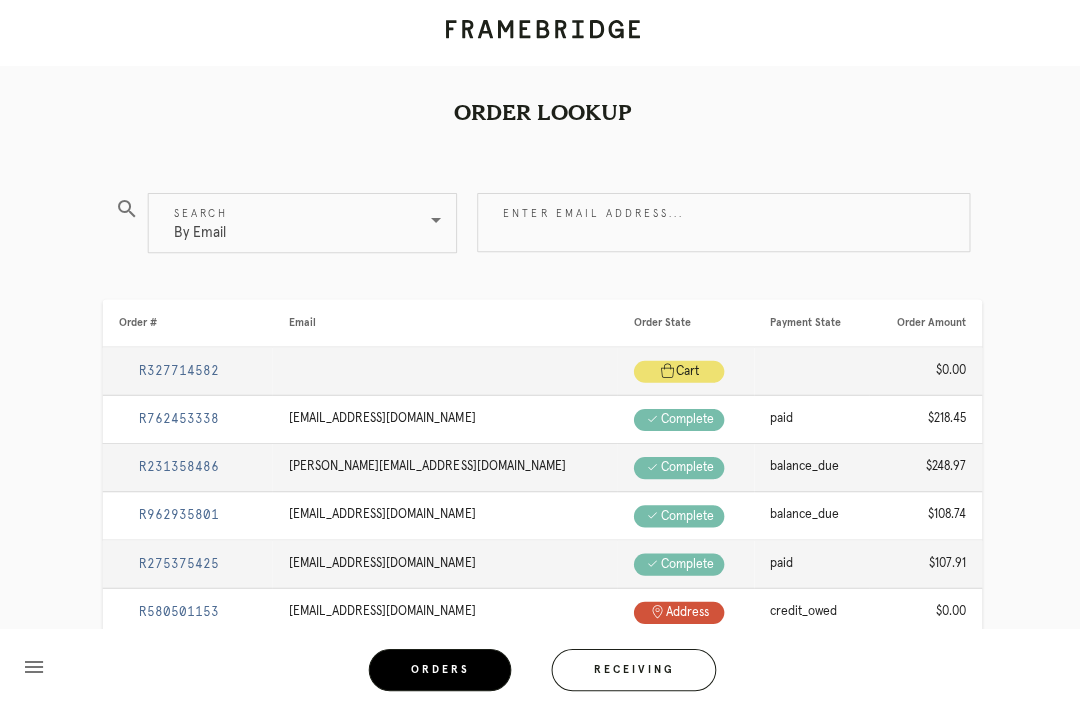 click on "Enter email address..." at bounding box center (720, 221) 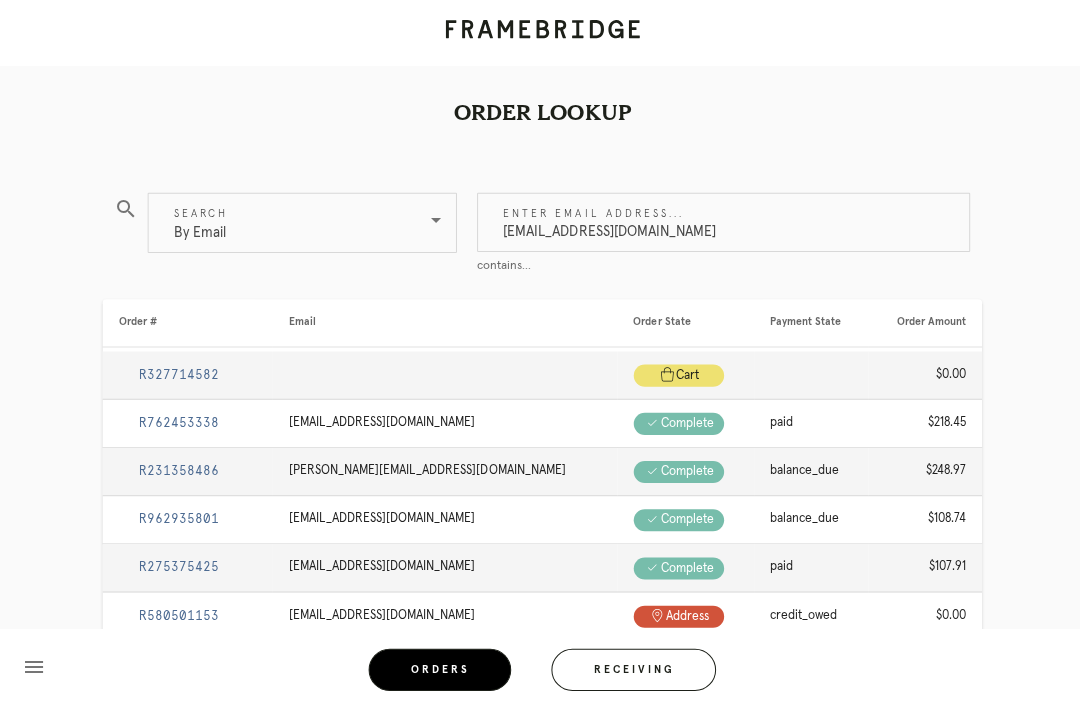 type on "Bill.rock@gmail.com" 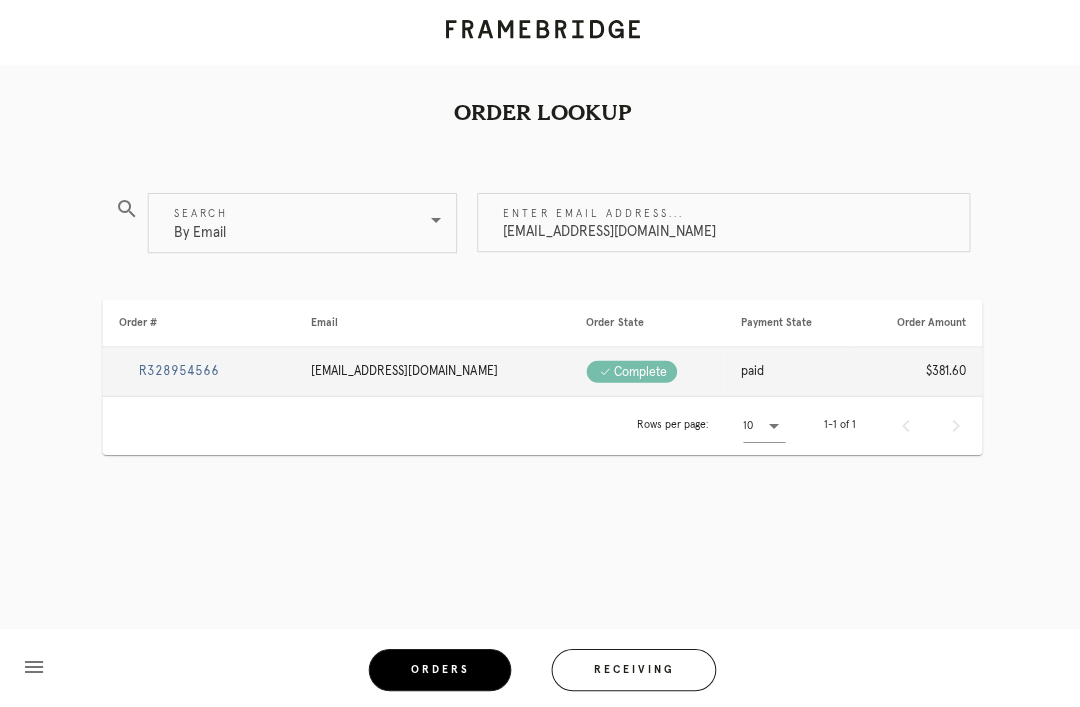 click on "R328954566" at bounding box center (178, 369) 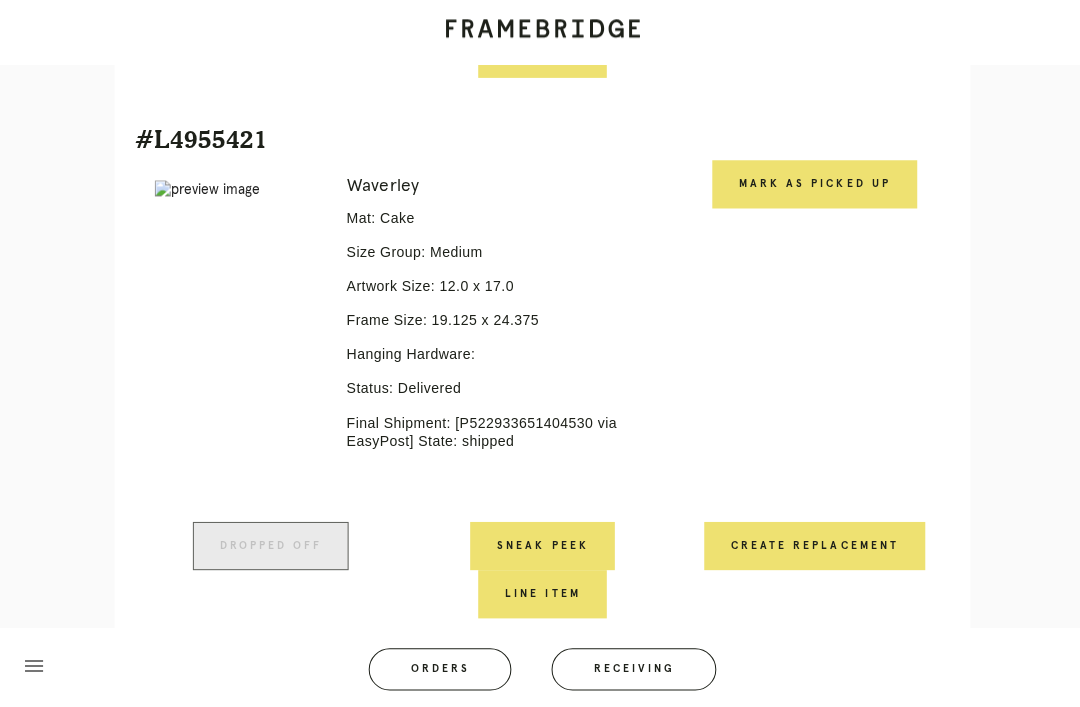 scroll, scrollTop: 973, scrollLeft: 0, axis: vertical 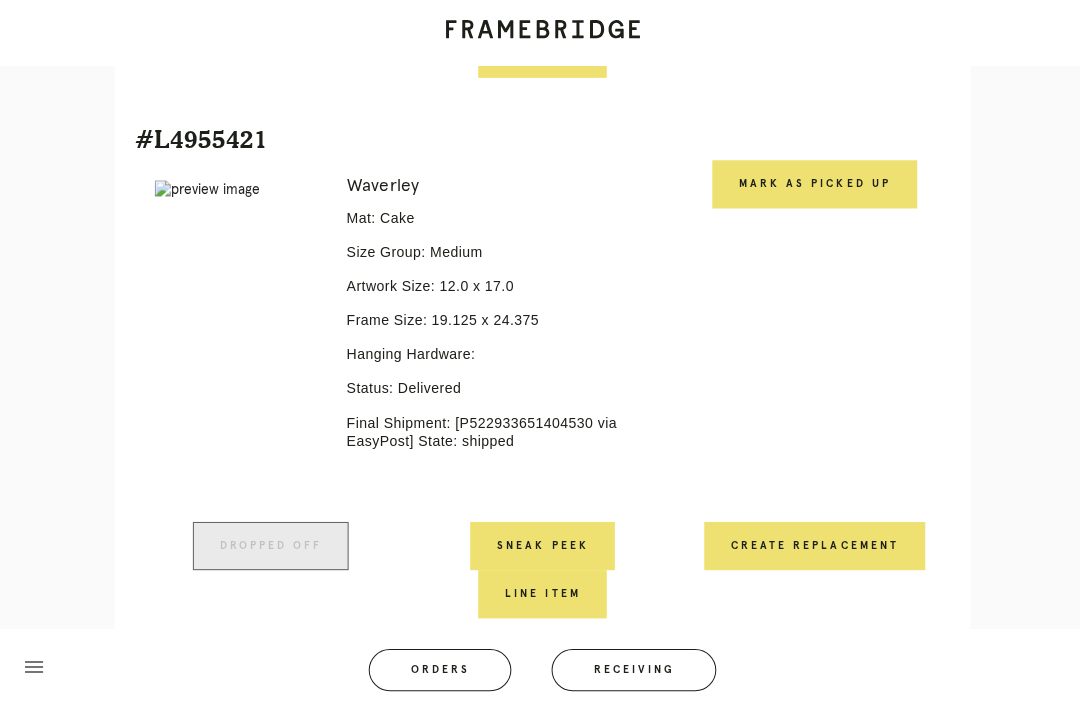 click on "Mark as Picked Up" at bounding box center [811, 184] 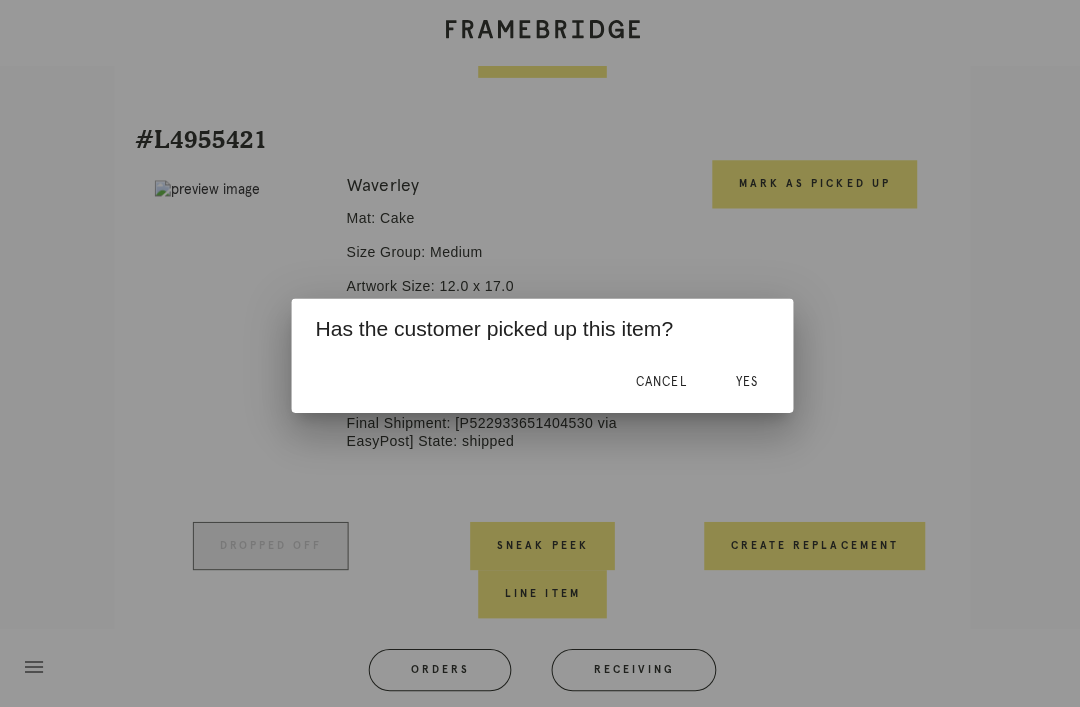 click on "Yes" at bounding box center (743, 380) 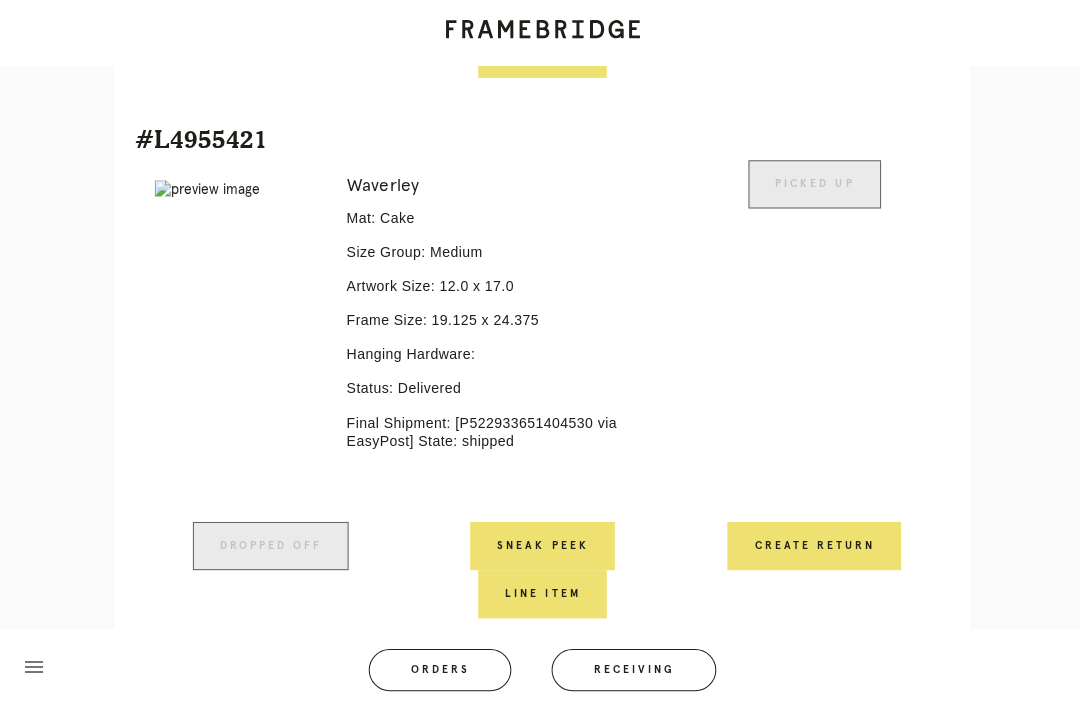 click on "Create Return" at bounding box center [810, 544] 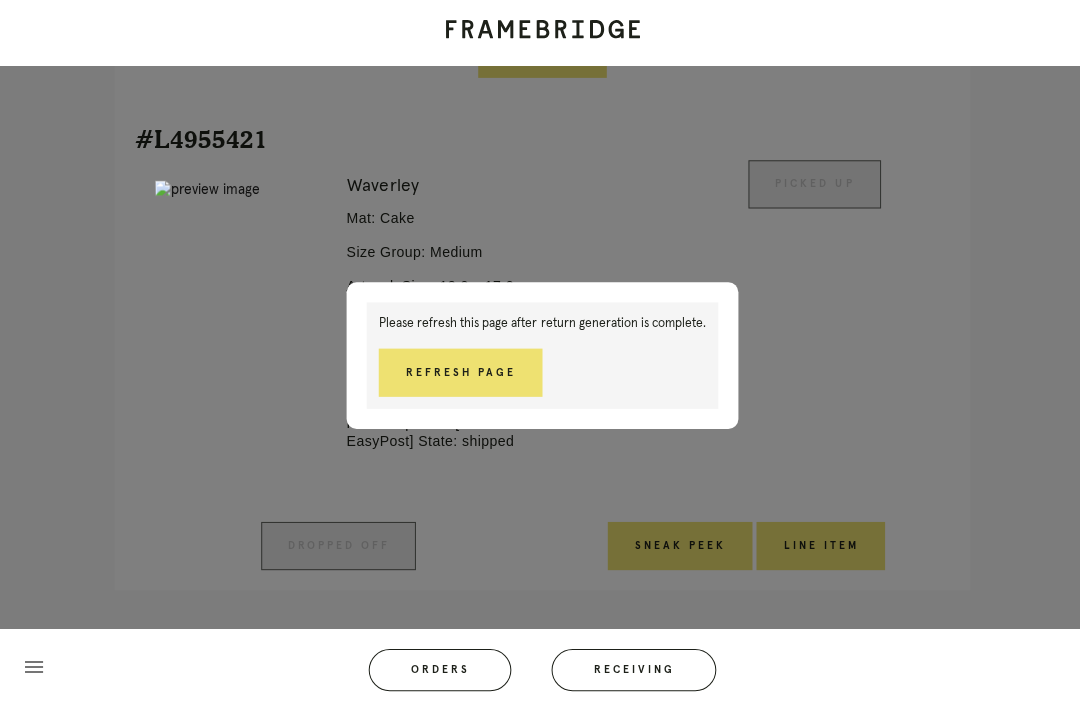 scroll, scrollTop: 984, scrollLeft: 0, axis: vertical 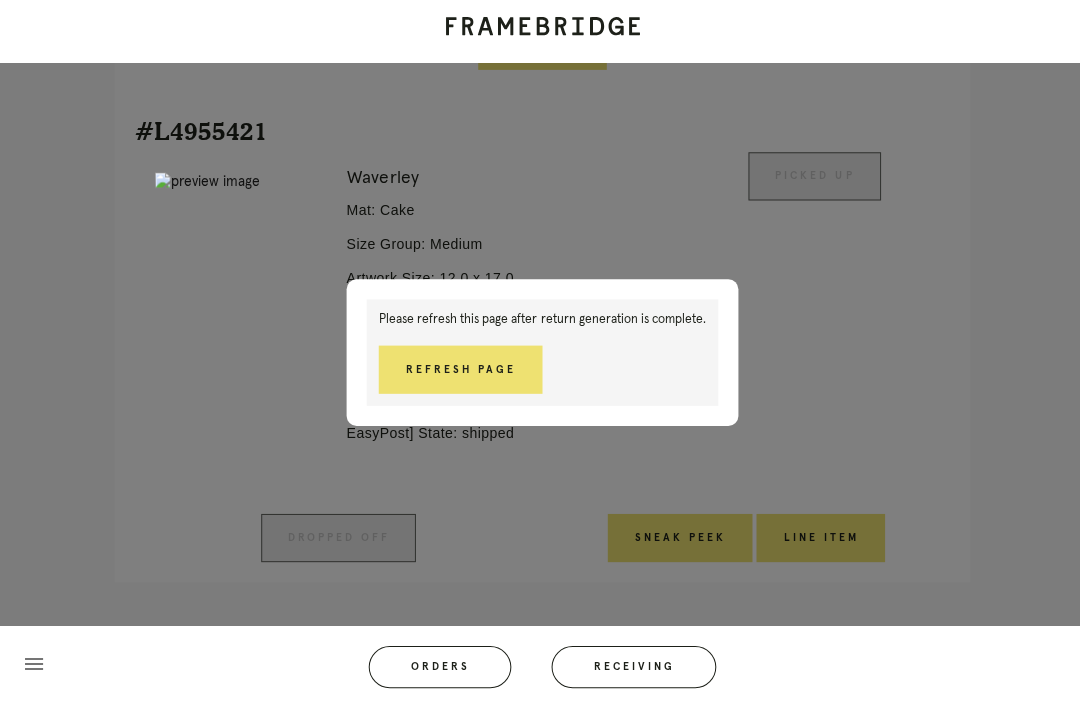click on "Refresh Page" at bounding box center [458, 371] 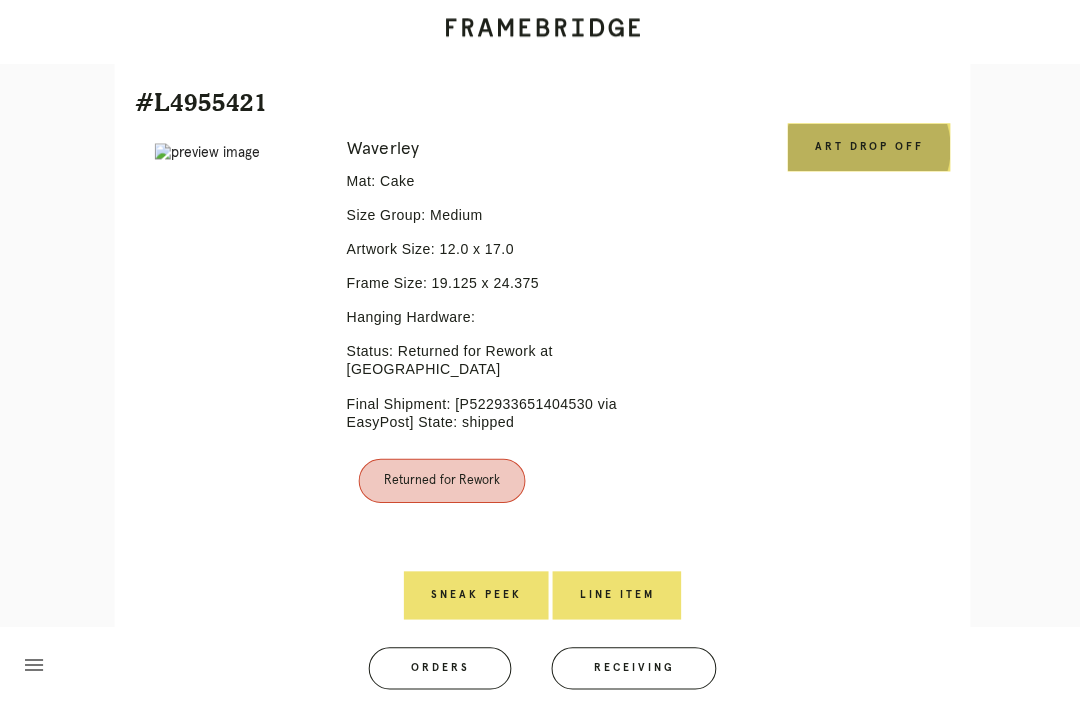 scroll, scrollTop: 1009, scrollLeft: 0, axis: vertical 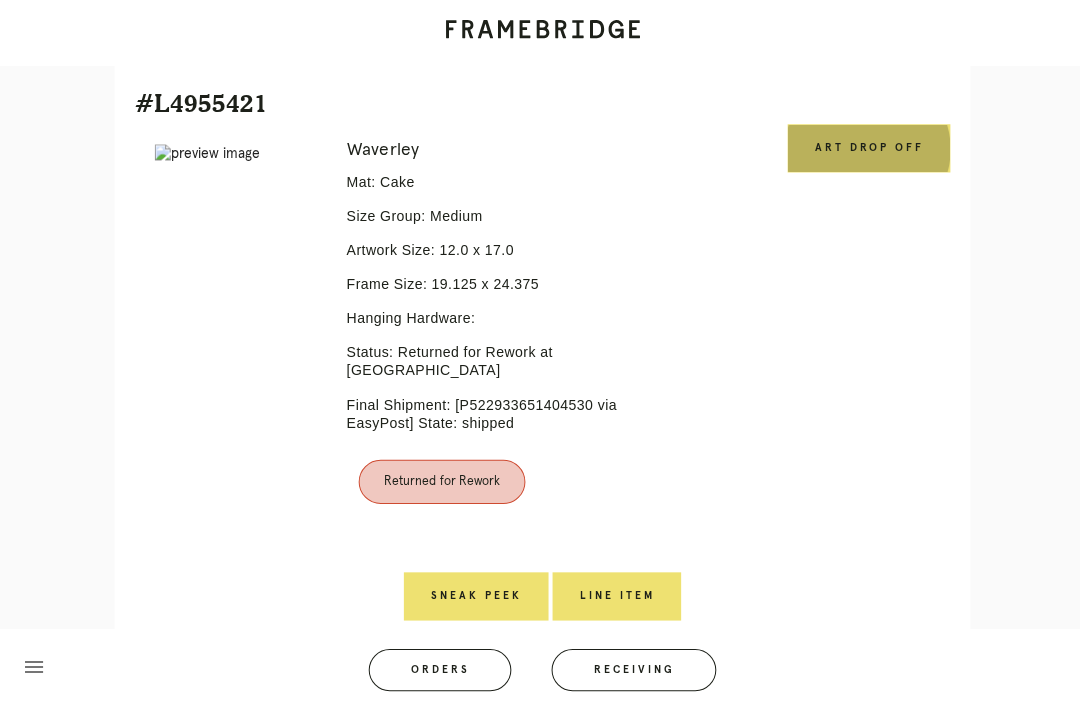 click on "Art drop off" at bounding box center [865, 148] 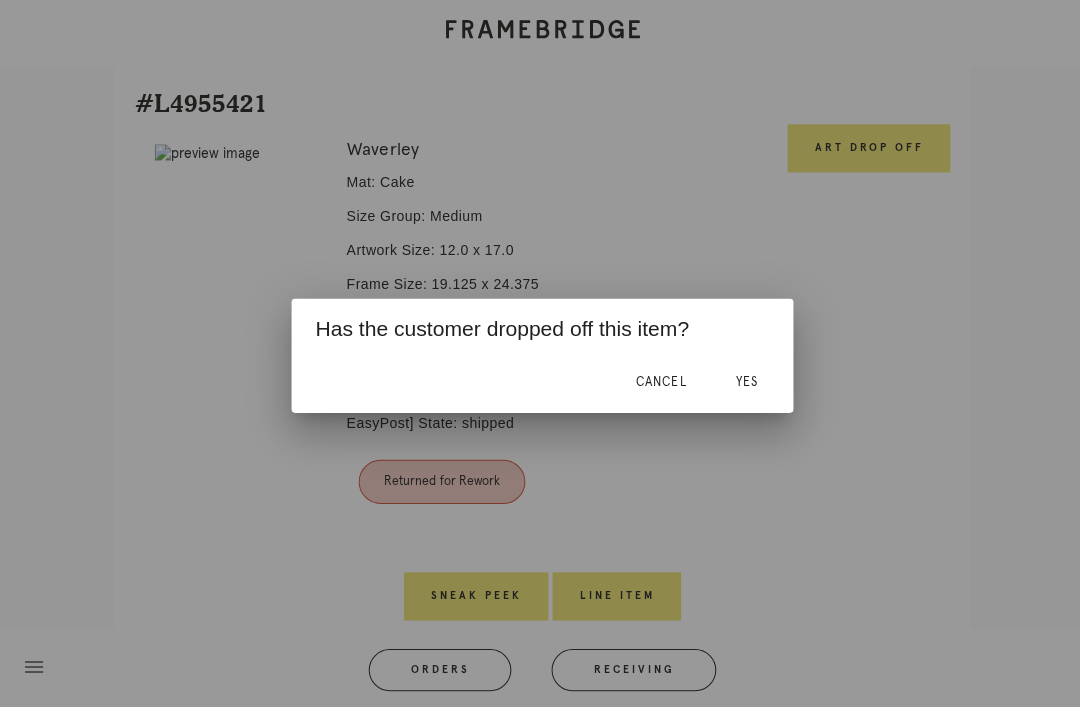 click on "Yes" at bounding box center (743, 381) 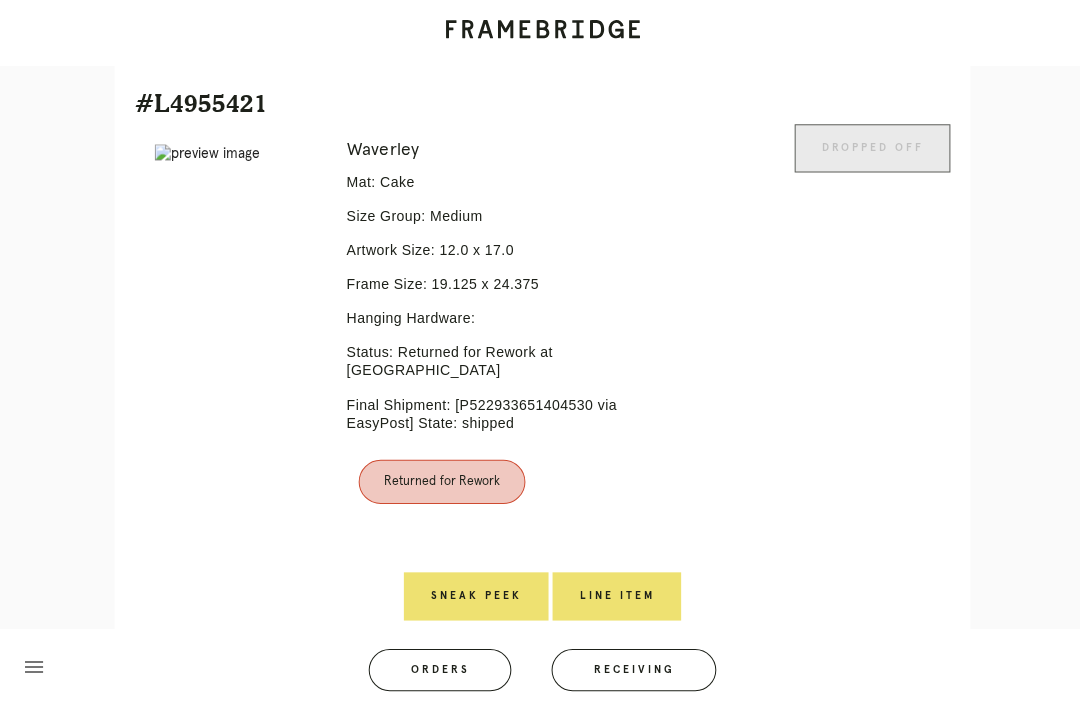 click on "Line Item" at bounding box center (614, 594) 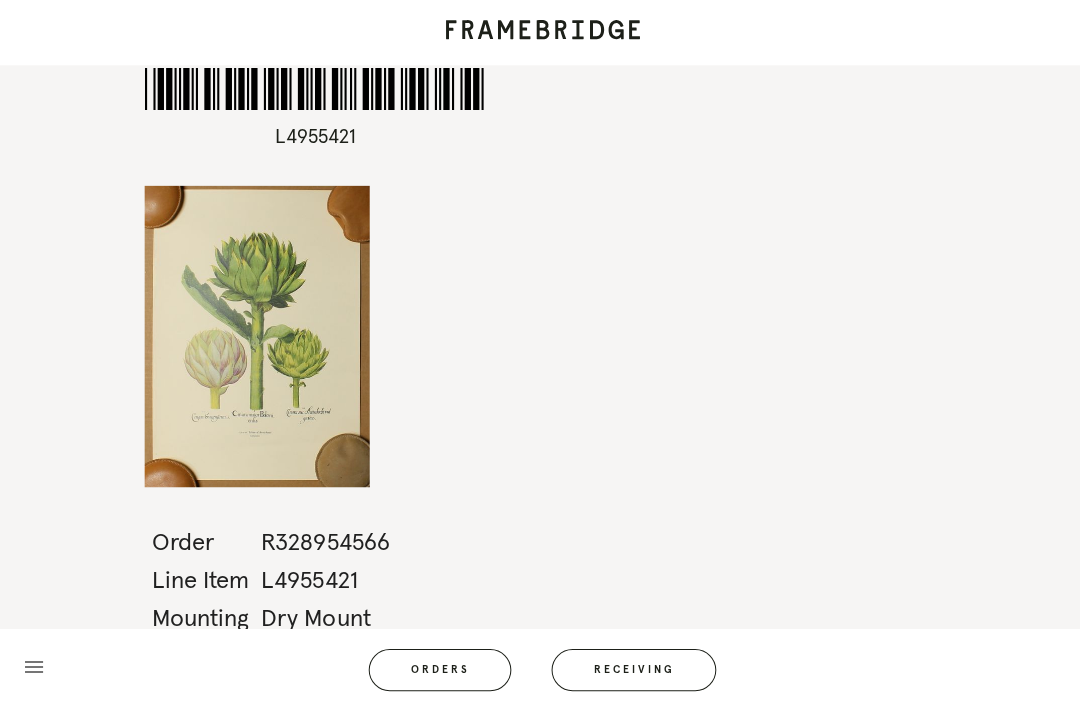 scroll, scrollTop: 0, scrollLeft: 0, axis: both 